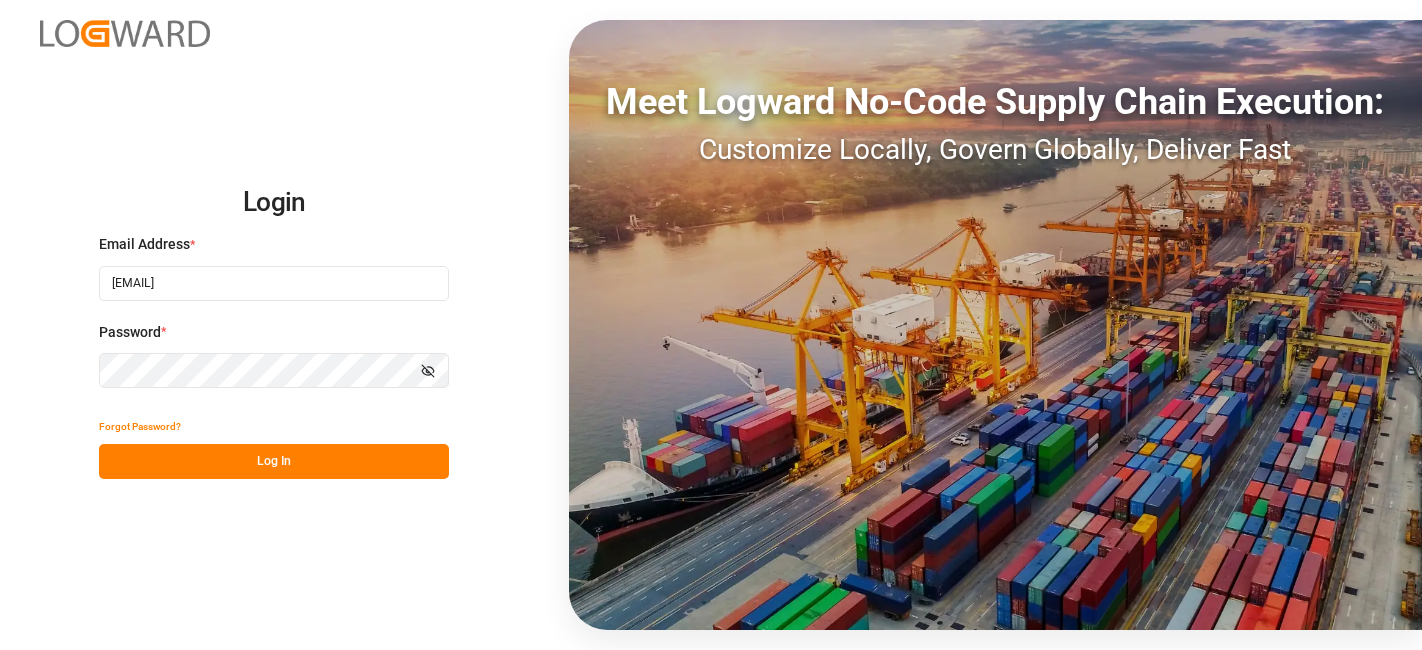 scroll, scrollTop: 0, scrollLeft: 0, axis: both 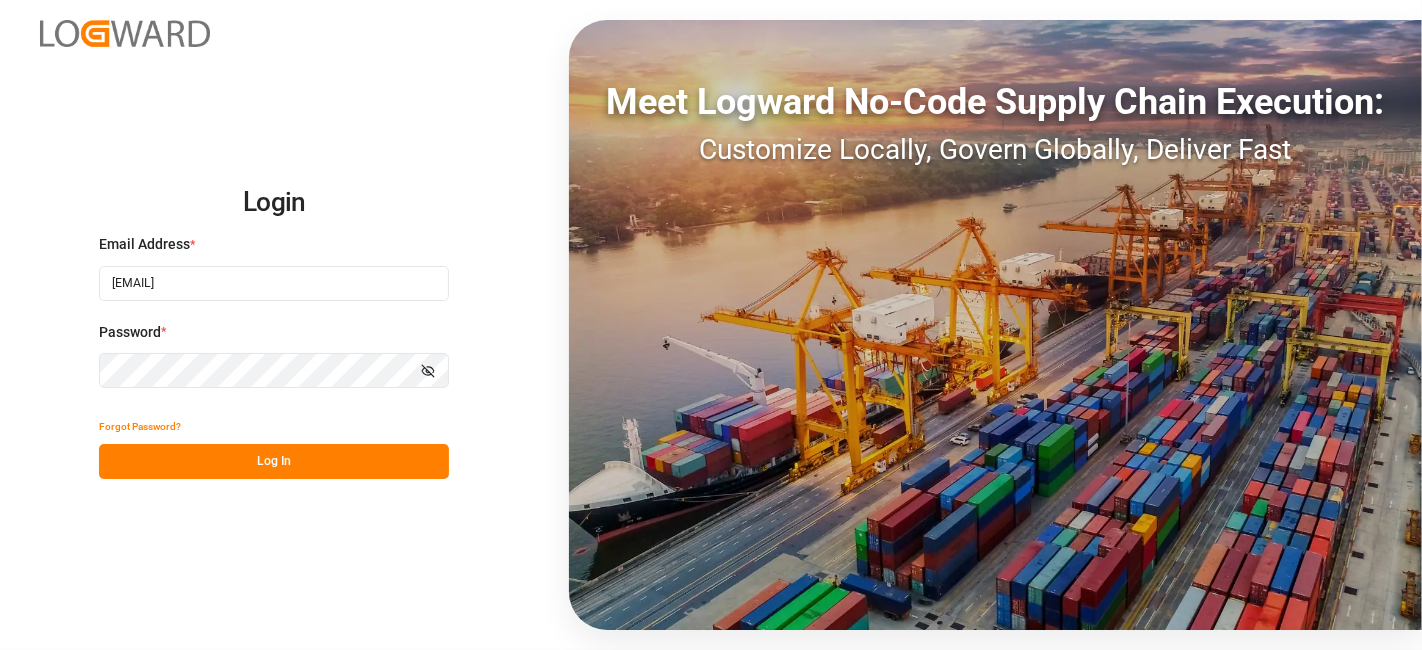 click on "Log In" at bounding box center (274, 461) 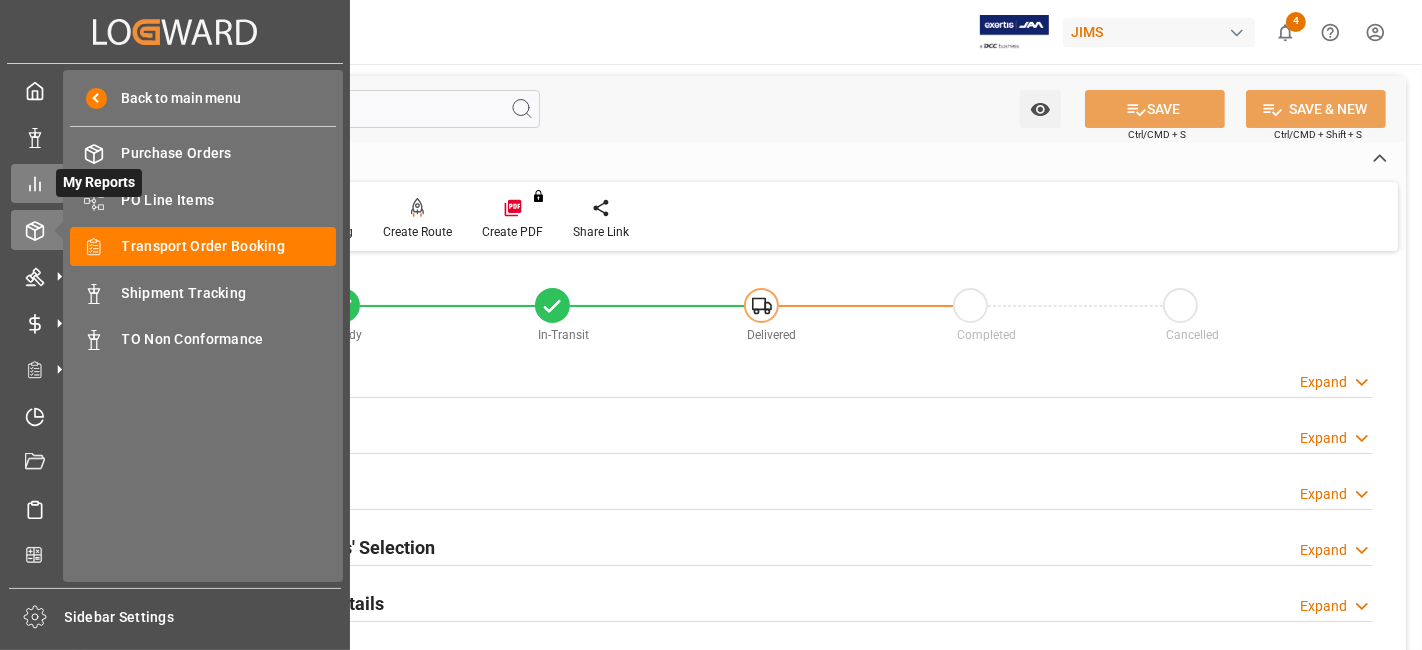 click on "My Reports My Reports" at bounding box center [175, 183] 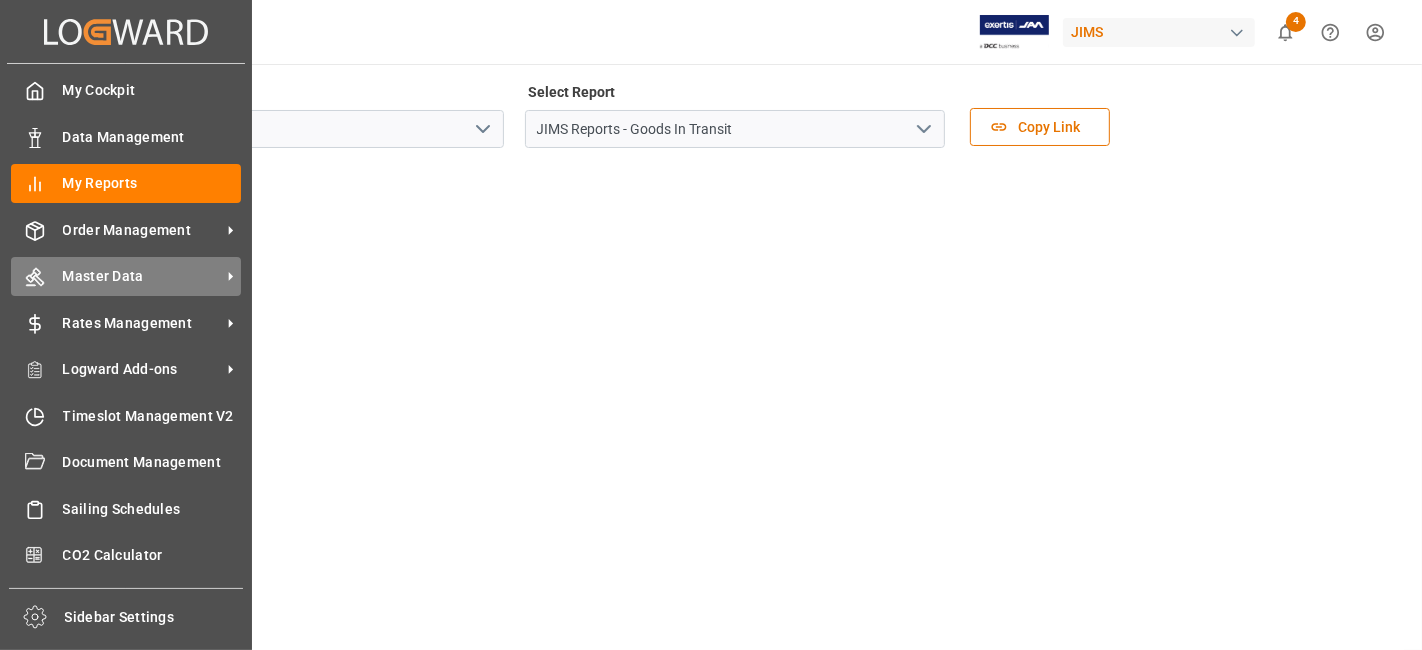 click on "Master Data" at bounding box center (142, 276) 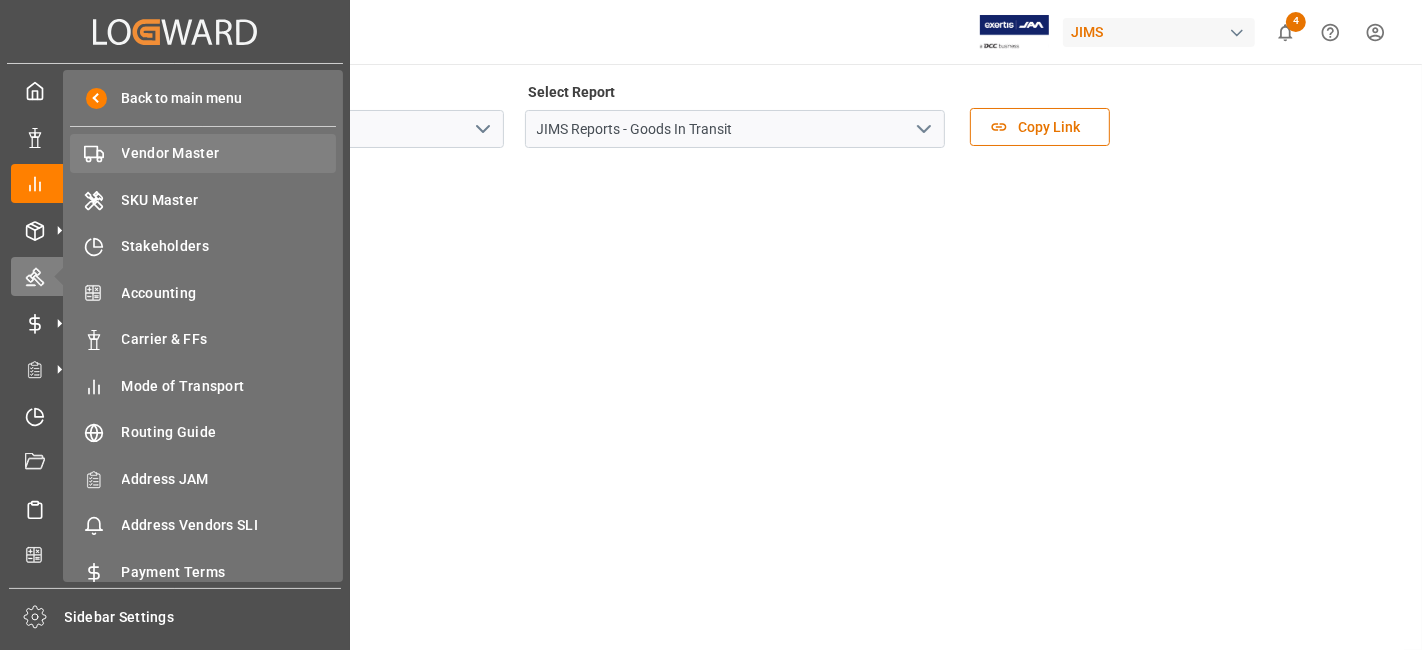 click on "Vendor Master Vendor Master" at bounding box center (203, 153) 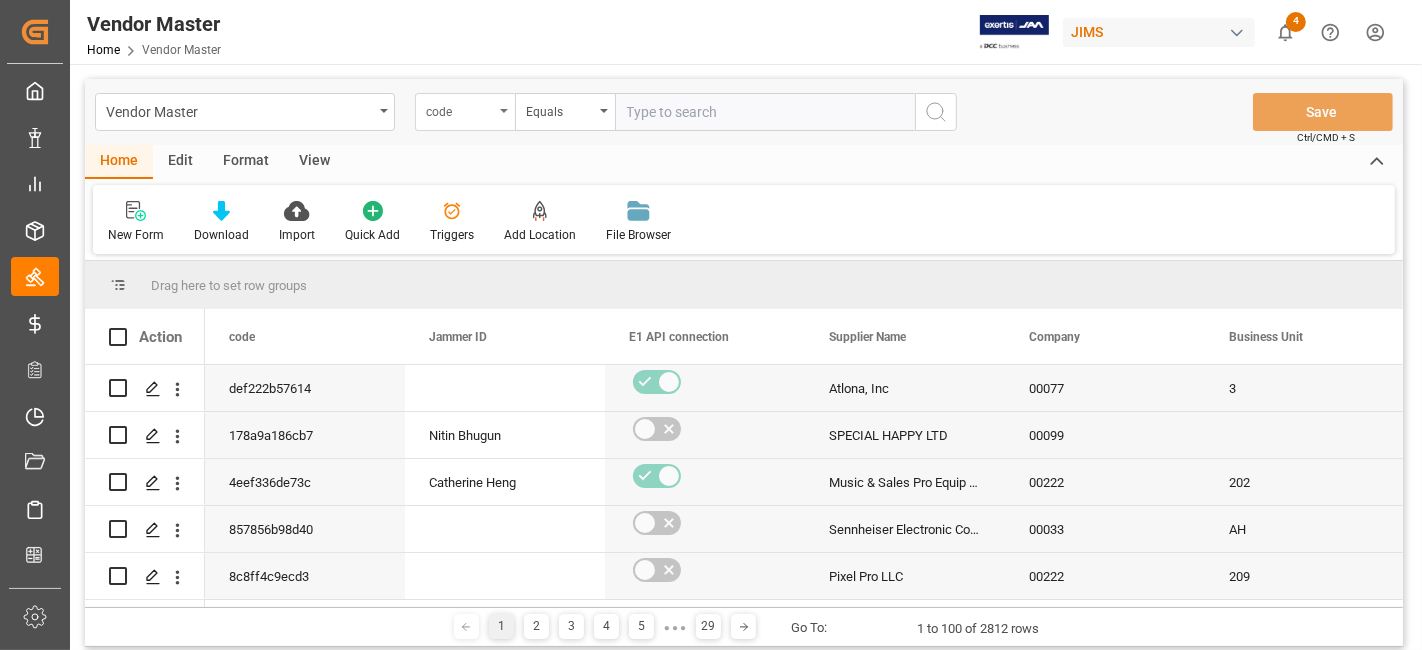 click on "code" at bounding box center [465, 112] 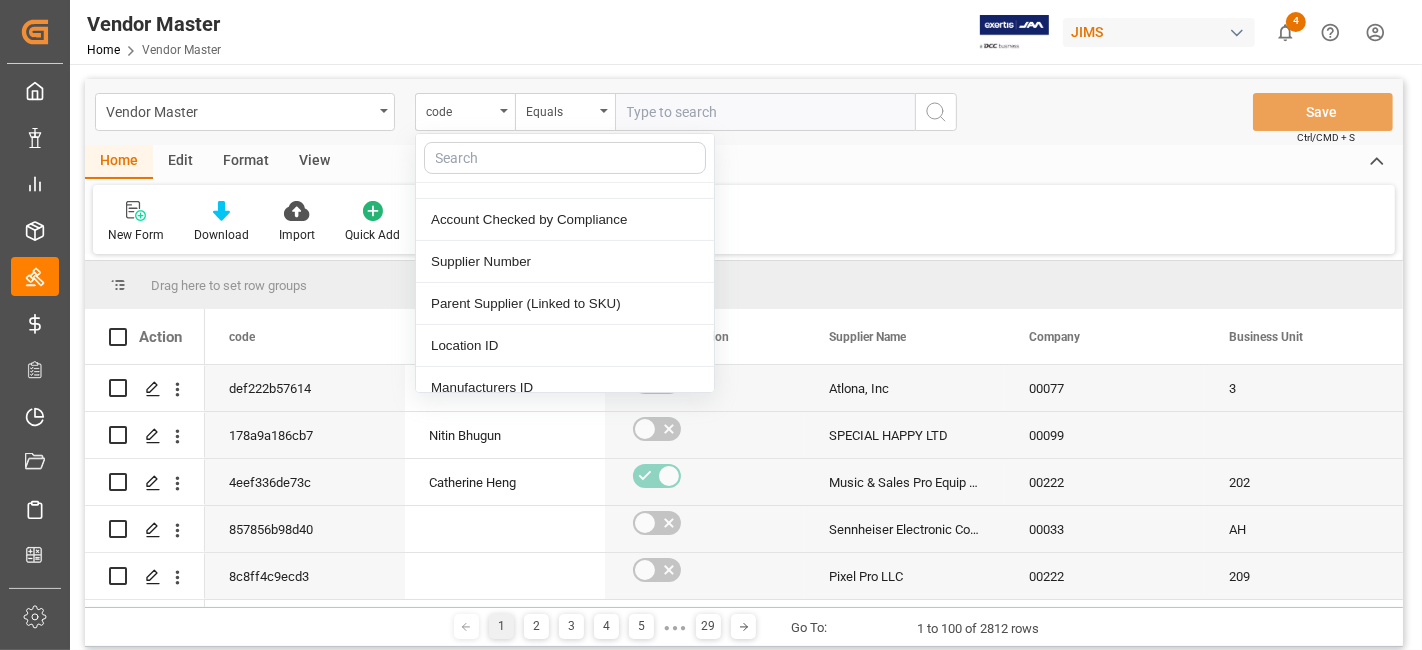 scroll, scrollTop: 333, scrollLeft: 0, axis: vertical 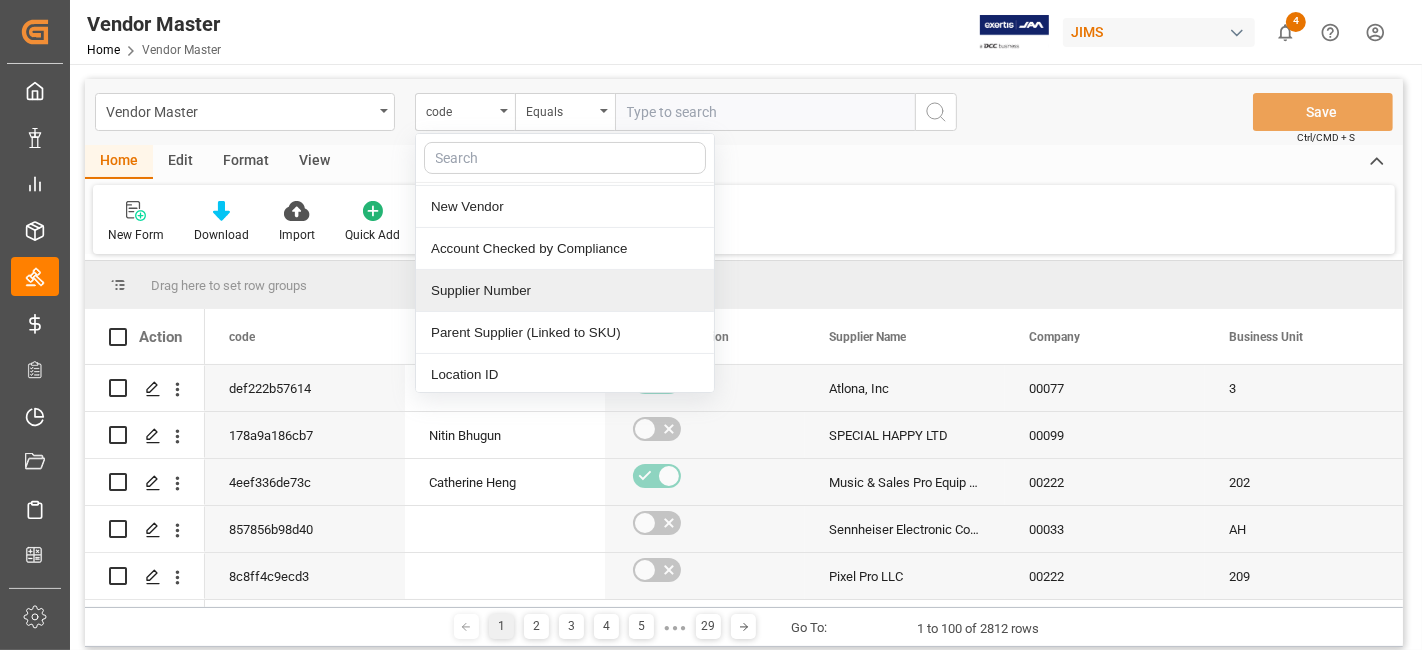 click on "Supplier Number" at bounding box center [565, 291] 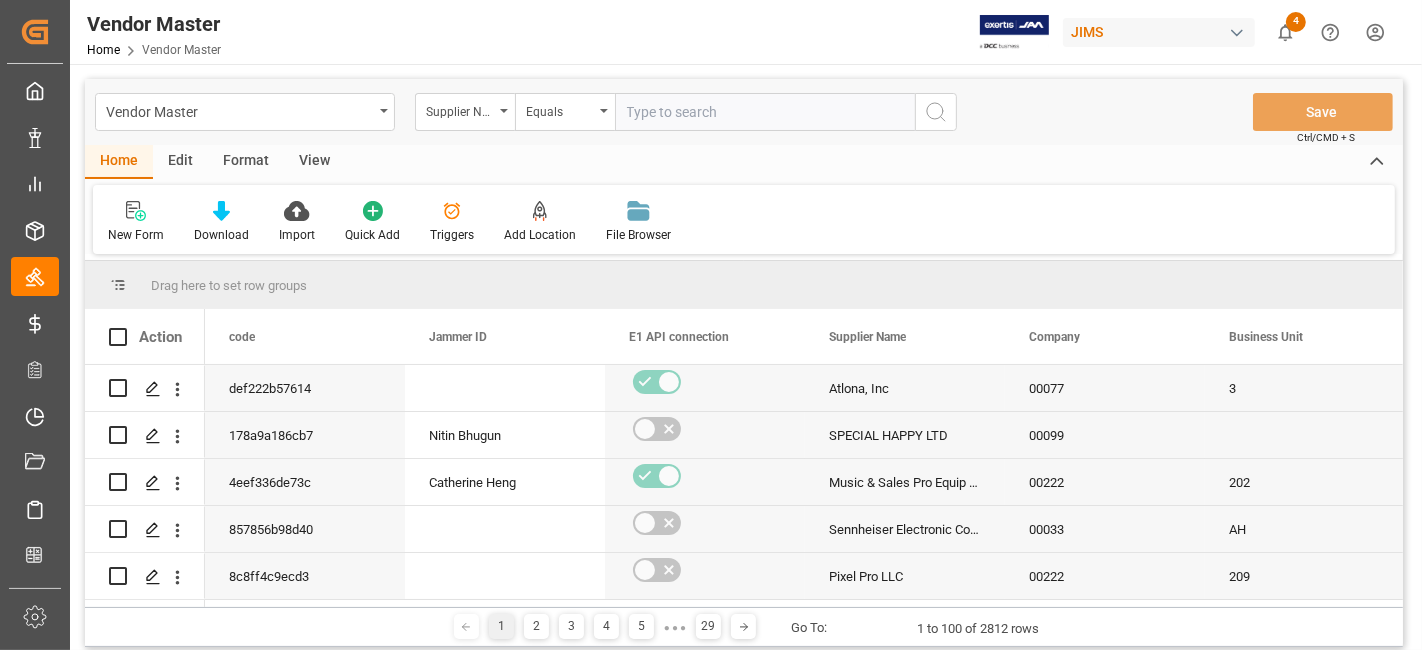 click at bounding box center (765, 112) 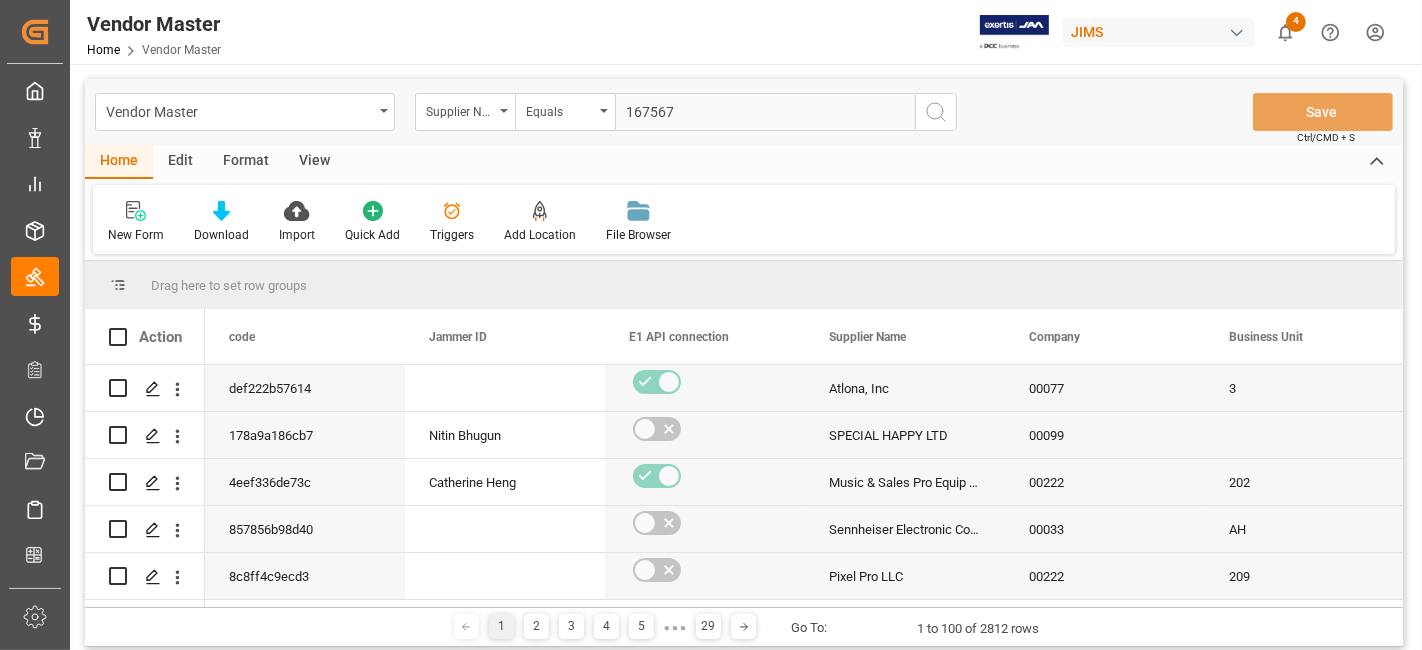 type on "167567" 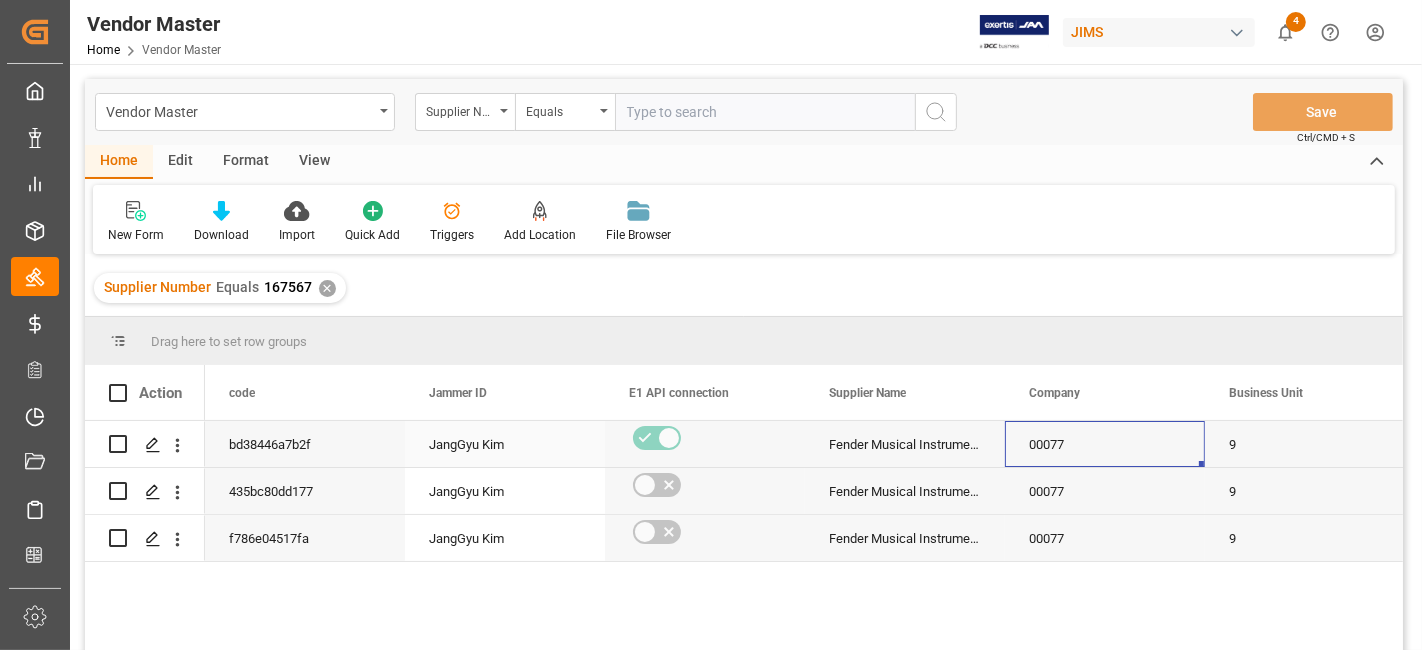 click on "00077" at bounding box center (1105, 444) 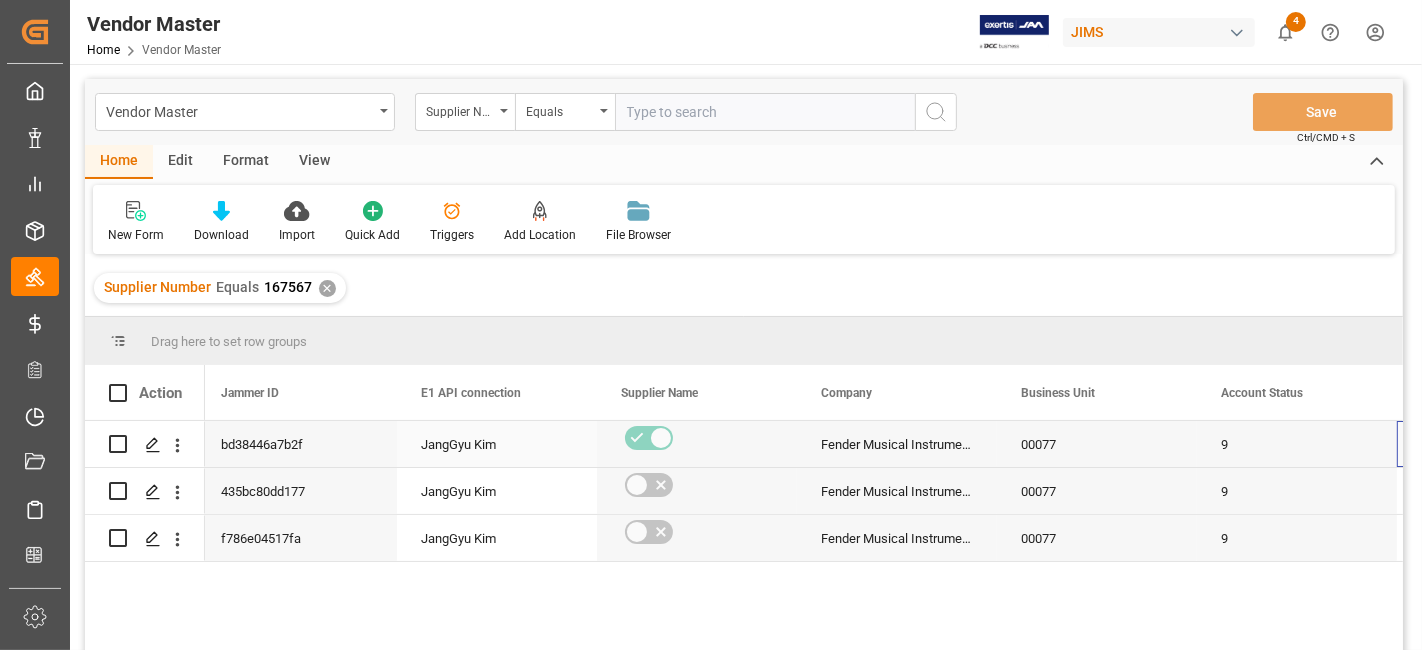 scroll, scrollTop: 0, scrollLeft: 208, axis: horizontal 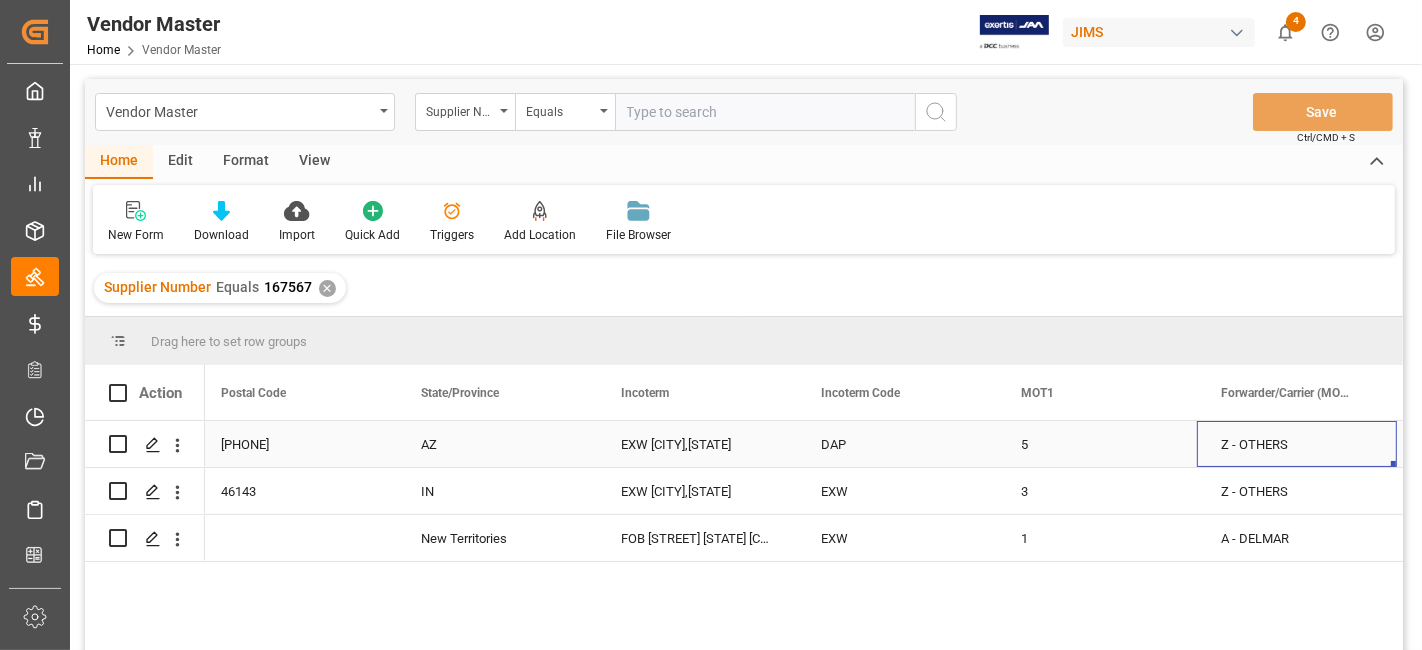 click on "Z - OTHERS" at bounding box center [1297, 445] 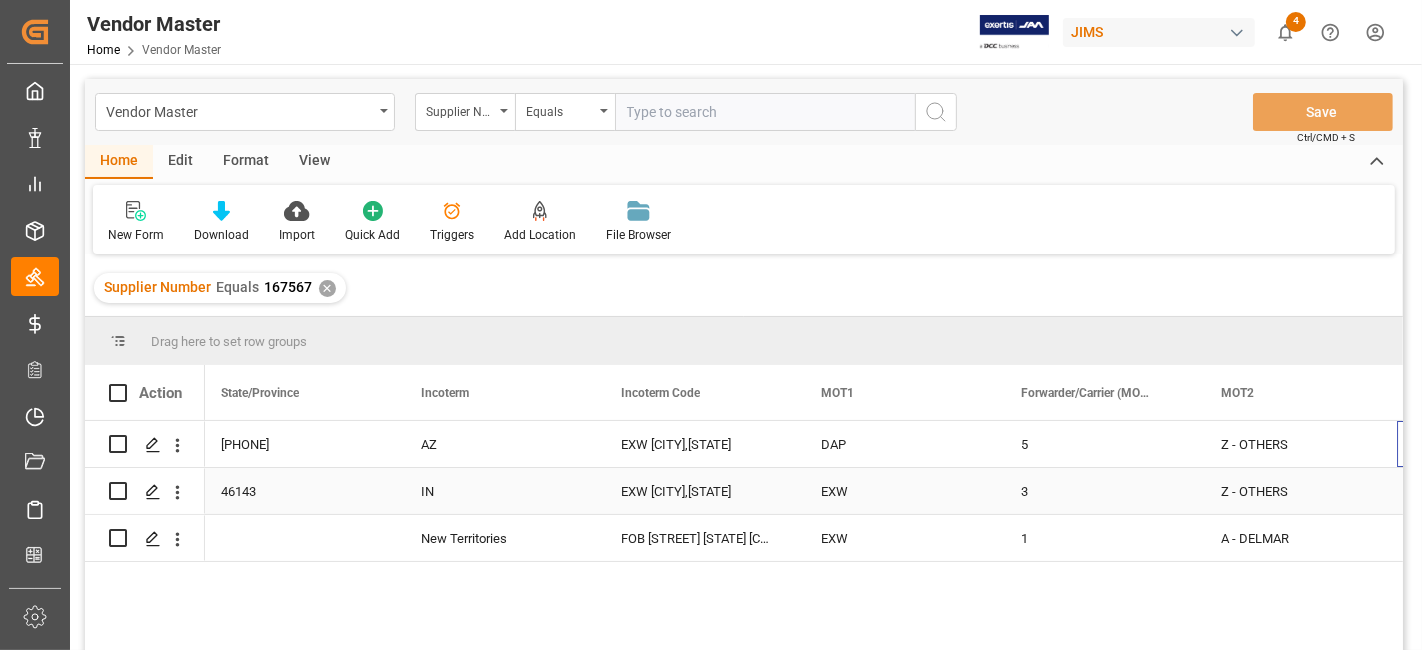 scroll, scrollTop: 0, scrollLeft: 5008, axis: horizontal 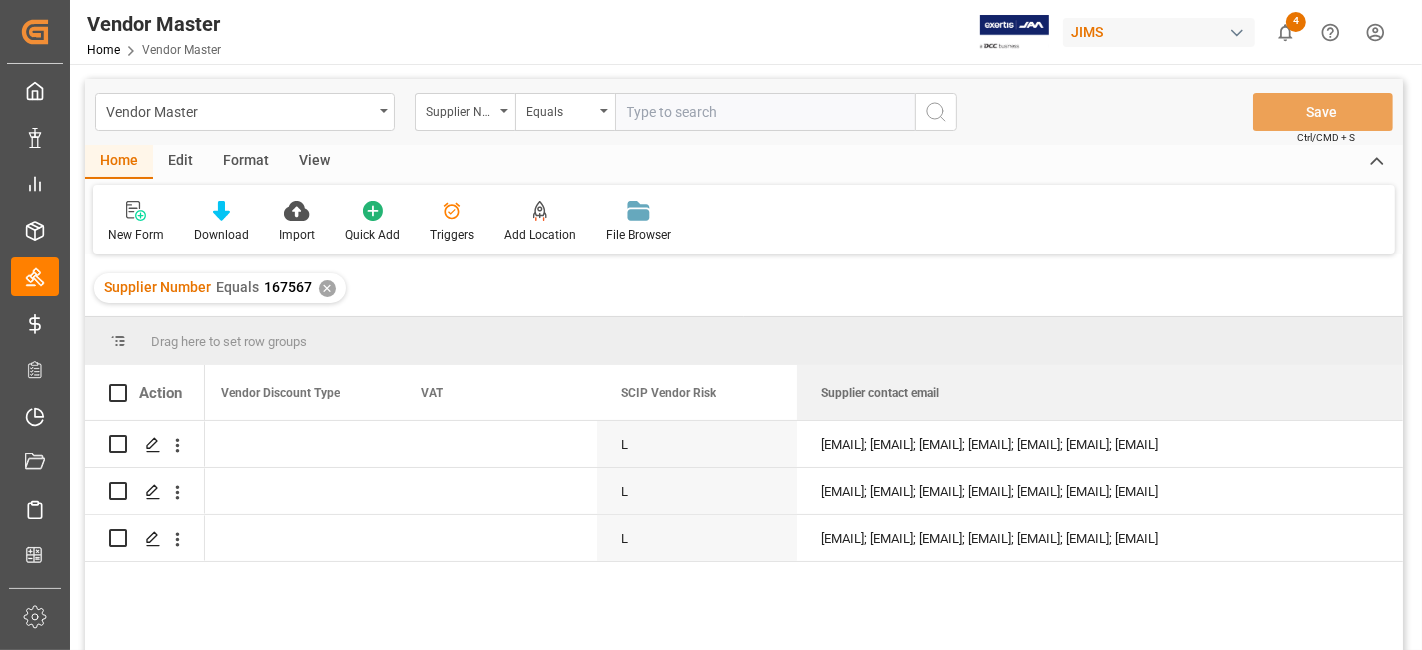 drag, startPoint x: 996, startPoint y: 389, endPoint x: 1331, endPoint y: 422, distance: 336.62146 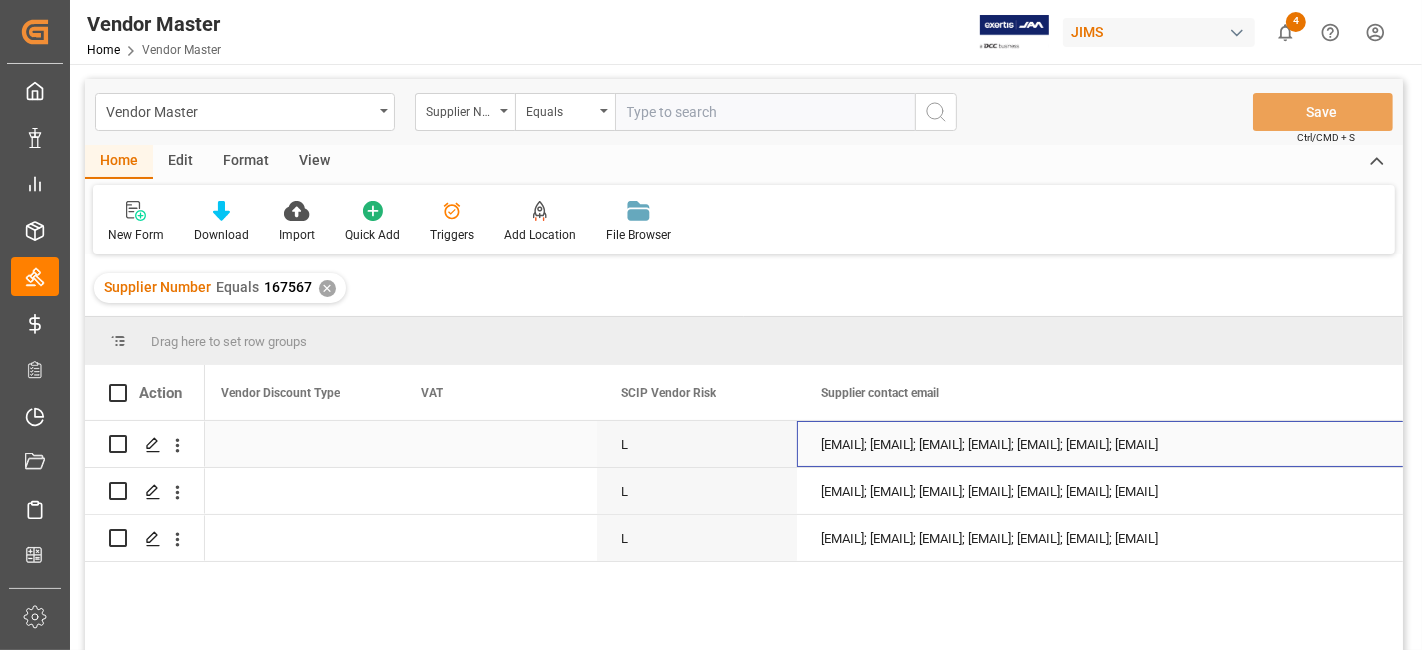 click on "[EMAIL]; [EMAIL]; [EMAIL]; [EMAIL]; [EMAIL]; [EMAIL]; [EMAIL]" at bounding box center [1108, 444] 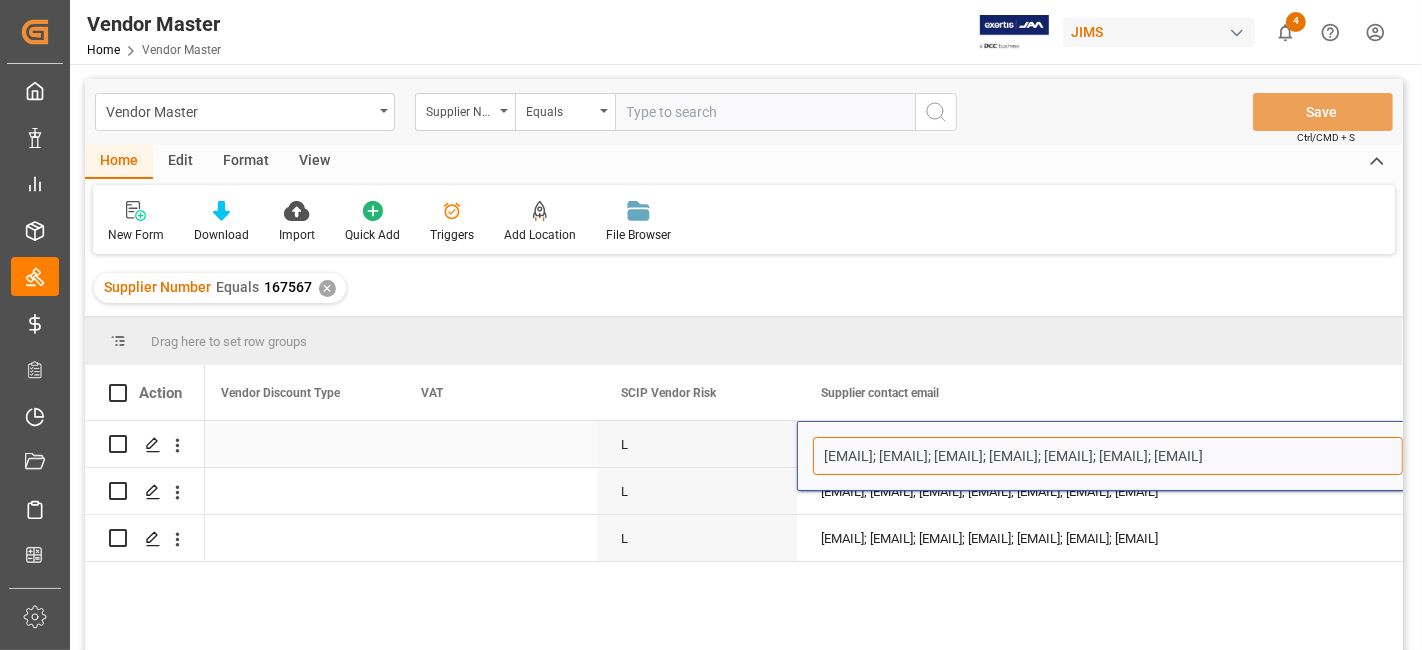 click on "[EMAIL]; [EMAIL]; [EMAIL]; [EMAIL]; [EMAIL]; [EMAIL]; [EMAIL]" at bounding box center [1108, 456] 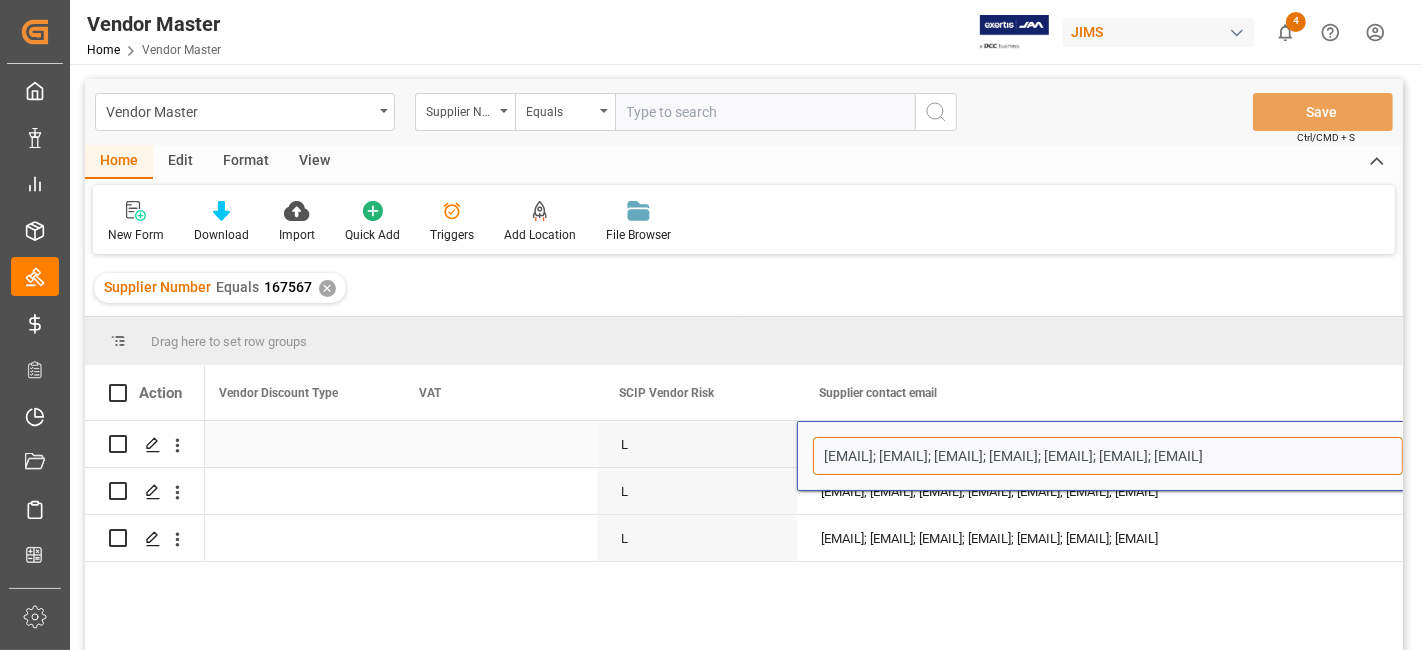 scroll, scrollTop: 0, scrollLeft: 37, axis: horizontal 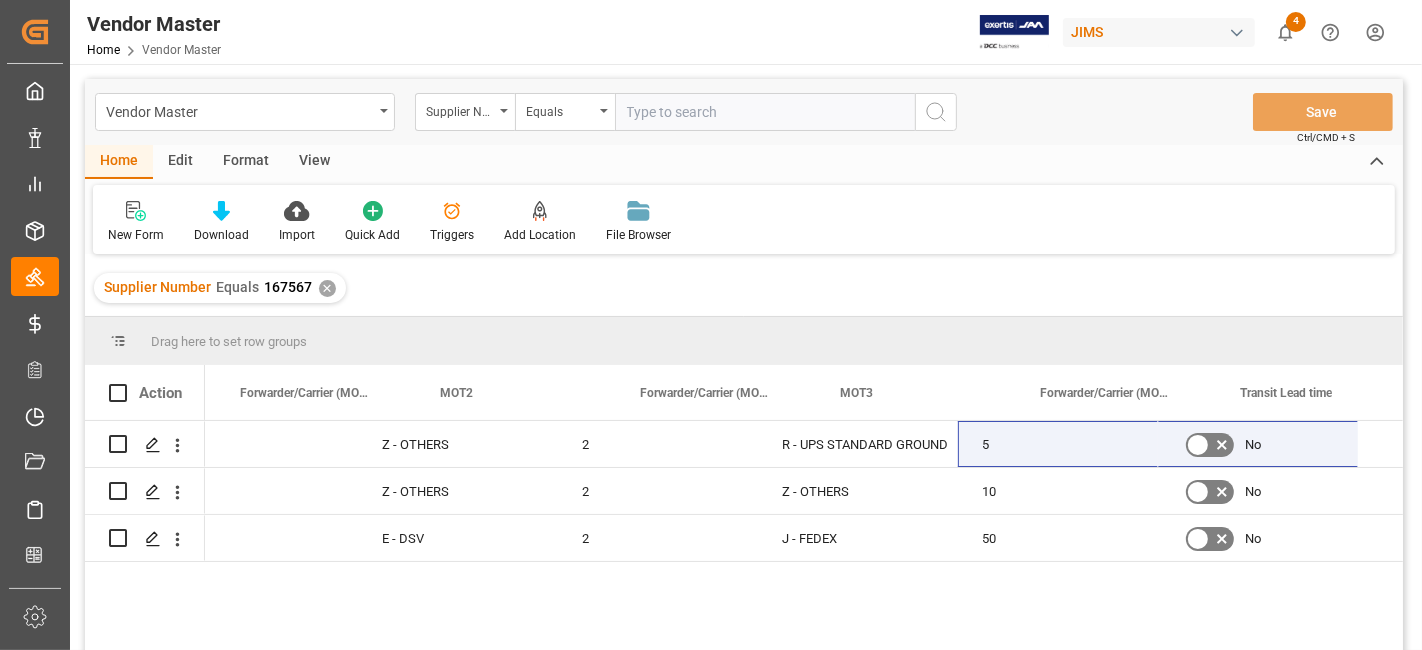 drag, startPoint x: 1207, startPoint y: 452, endPoint x: 1400, endPoint y: 432, distance: 194.03351 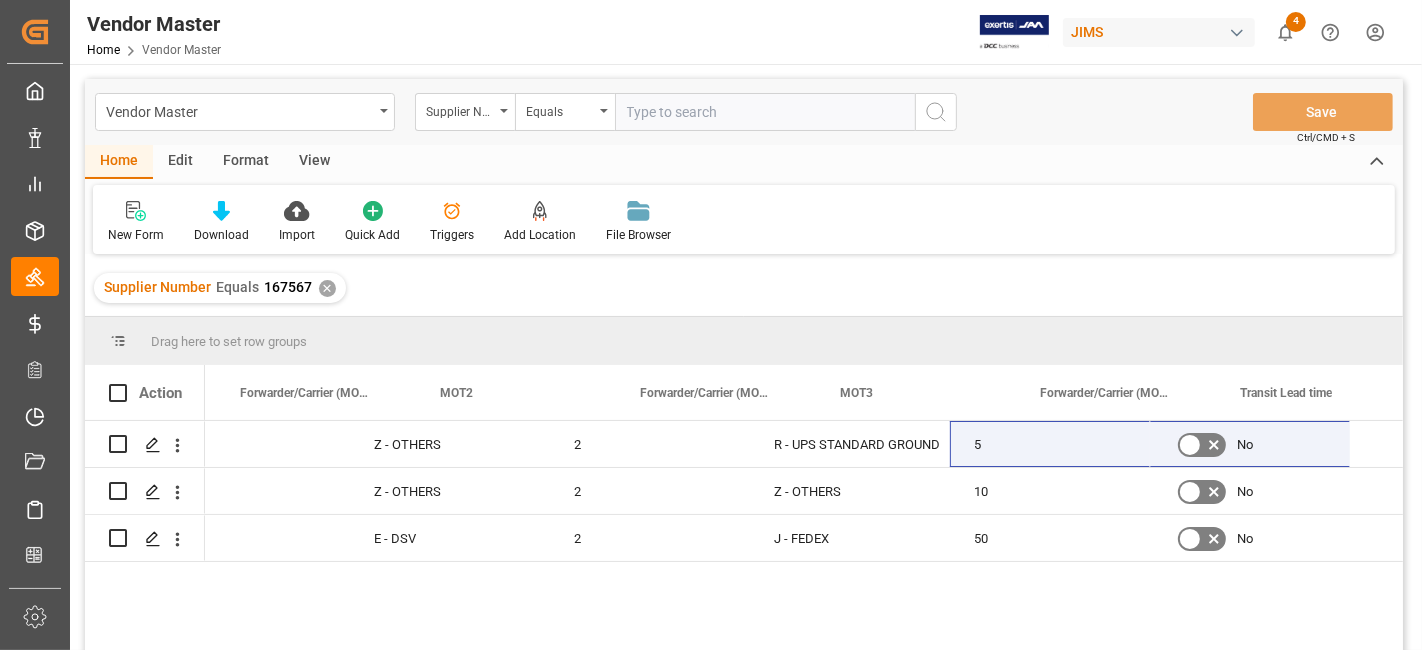 click on "Vendor Master Home Vendor Master JIMS 4 Notifications Only show unread All Watching Mark all categories read Downloads Mark all as read Purchase Order Line Item 5 hours ago 5 number of rows downloaded Purchase Order Line Item 6 hours ago 11 number of rows downloaded Purchase Order Line Item 6 hours ago 17 number of rows downloaded Purchase Order Line Item 6 hours ago 1 number of rows downloaded Purchase Order Line Item yesterday 7 number of rows downloaded Purchase Order Line Item yesterday 25 number of rows downloaded Purchase Order Line Item 3 days ago 21 number of rows downloaded Purchase Order Line Item 3 days ago 18 number of rows downloaded Purchase Order Line Item 3 days ago 15 number of rows downloaded Purchase Order Line Item 7 days ago 2 number of rows downloaded Purchase Order Line Item 9 days ago 23 number of rows downloaded Purchase Order Line Item 9 days ago 14 number of rows downloaded Purchase Order Line Item 9 days ago 15 number of rows downloaded Purchase Order Line Item 10 days ago Equals 5" at bounding box center (744, 325) 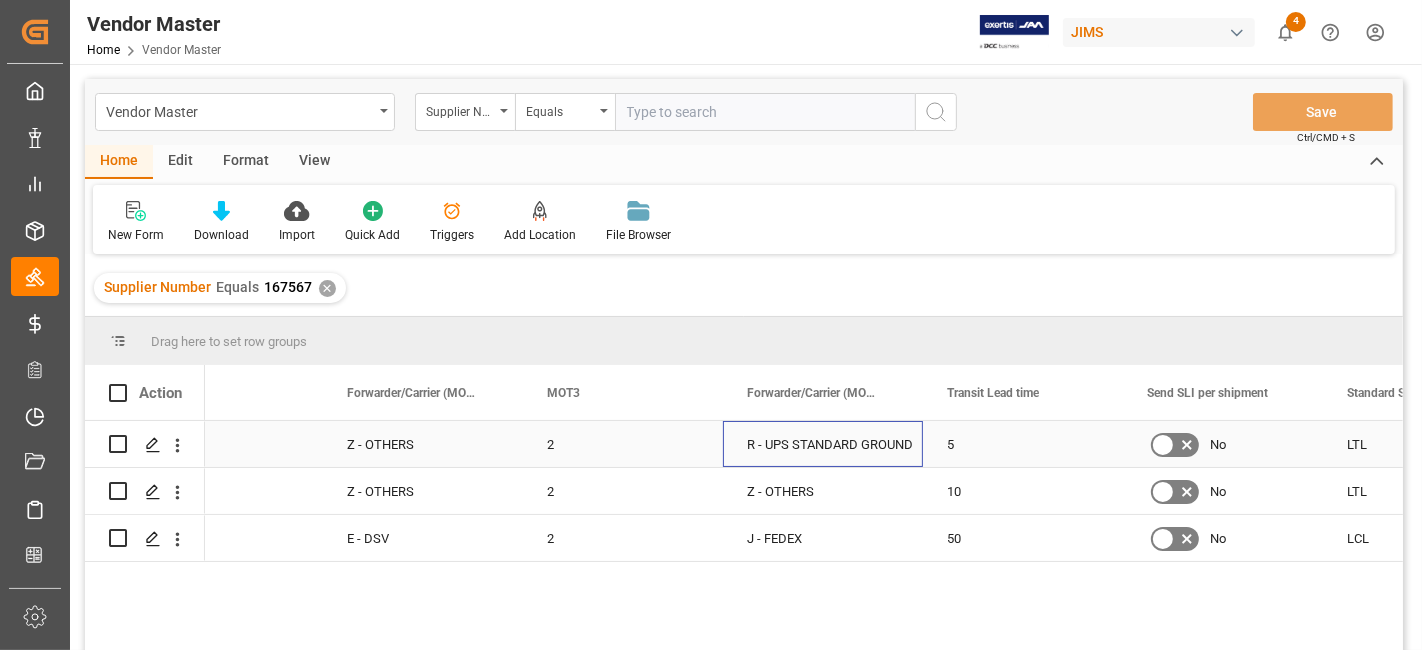 click on "R - UPS STANDARD GROUND" at bounding box center [823, 445] 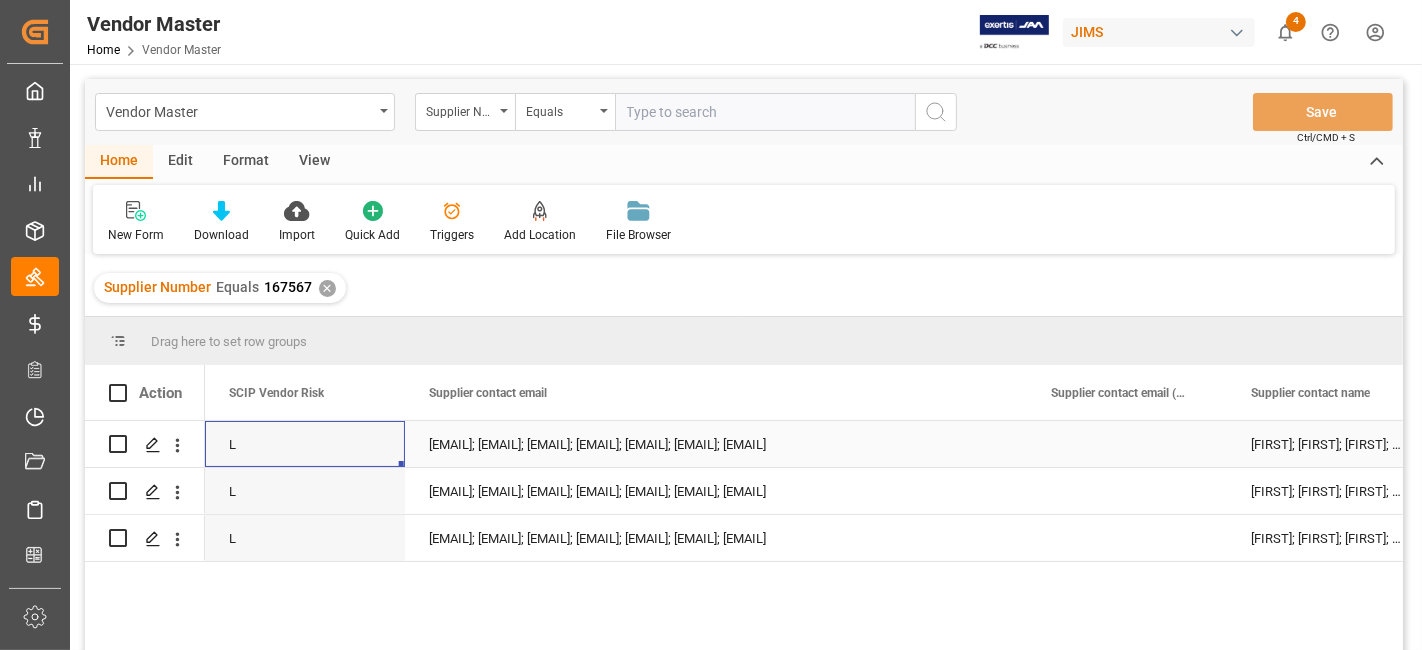 click on "[EMAIL]; [EMAIL]; [EMAIL]; [EMAIL]; [EMAIL]; [EMAIL]; [EMAIL]" at bounding box center [716, 444] 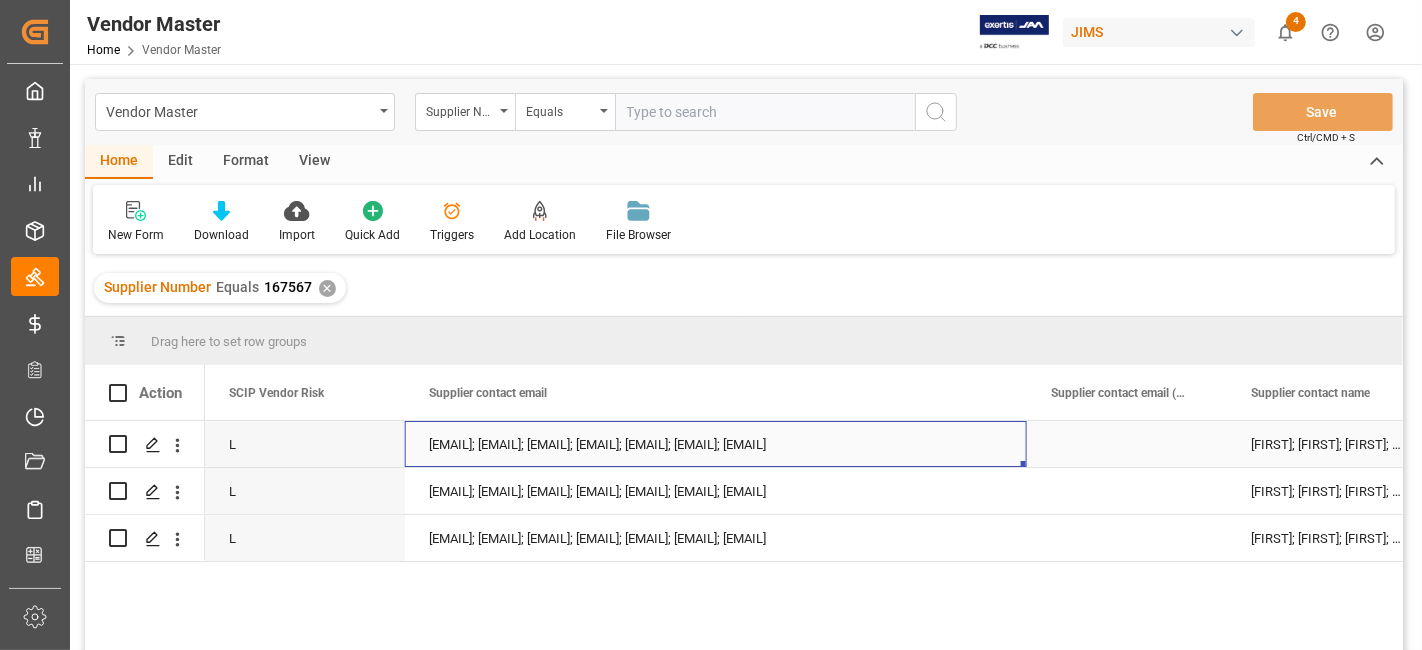 click on "[EMAIL]; [EMAIL]; [EMAIL]; [EMAIL]; [EMAIL]; [EMAIL]; [EMAIL]" at bounding box center [716, 444] 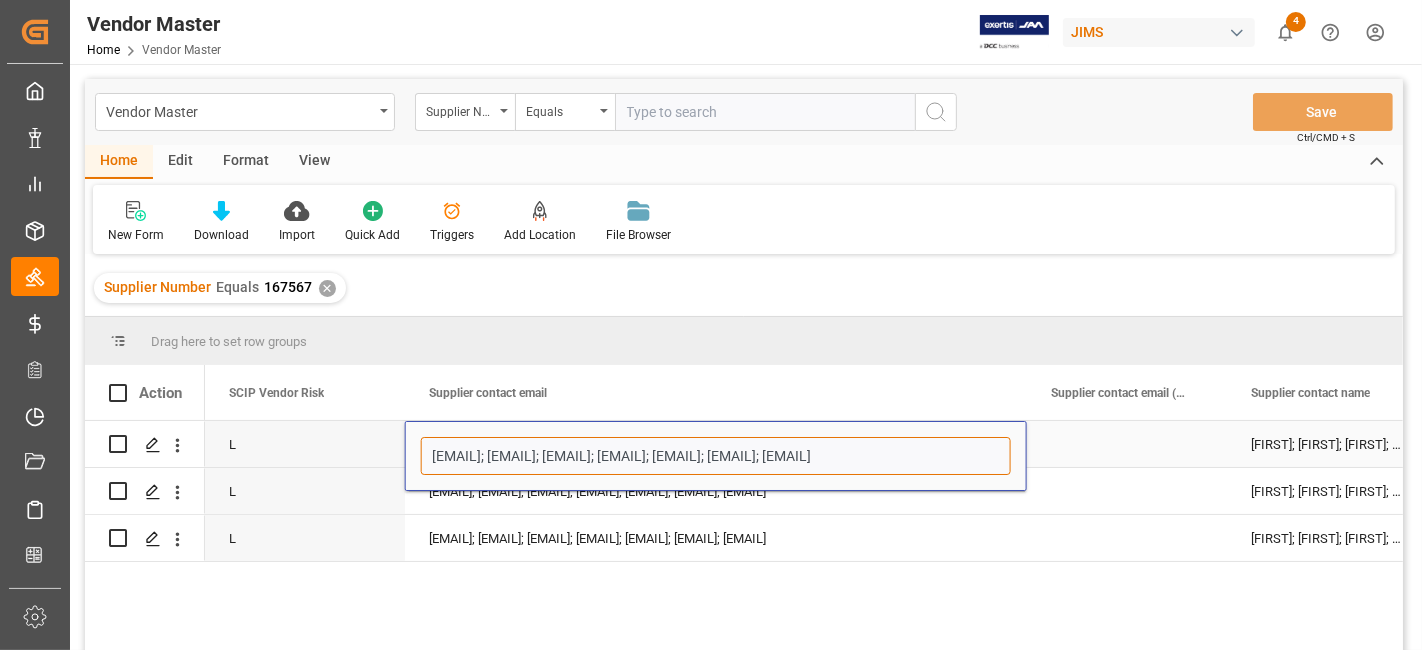 click on "[EMAIL]; [EMAIL]; [EMAIL]; [EMAIL]; [EMAIL]; [EMAIL]; [EMAIL]" at bounding box center [716, 456] 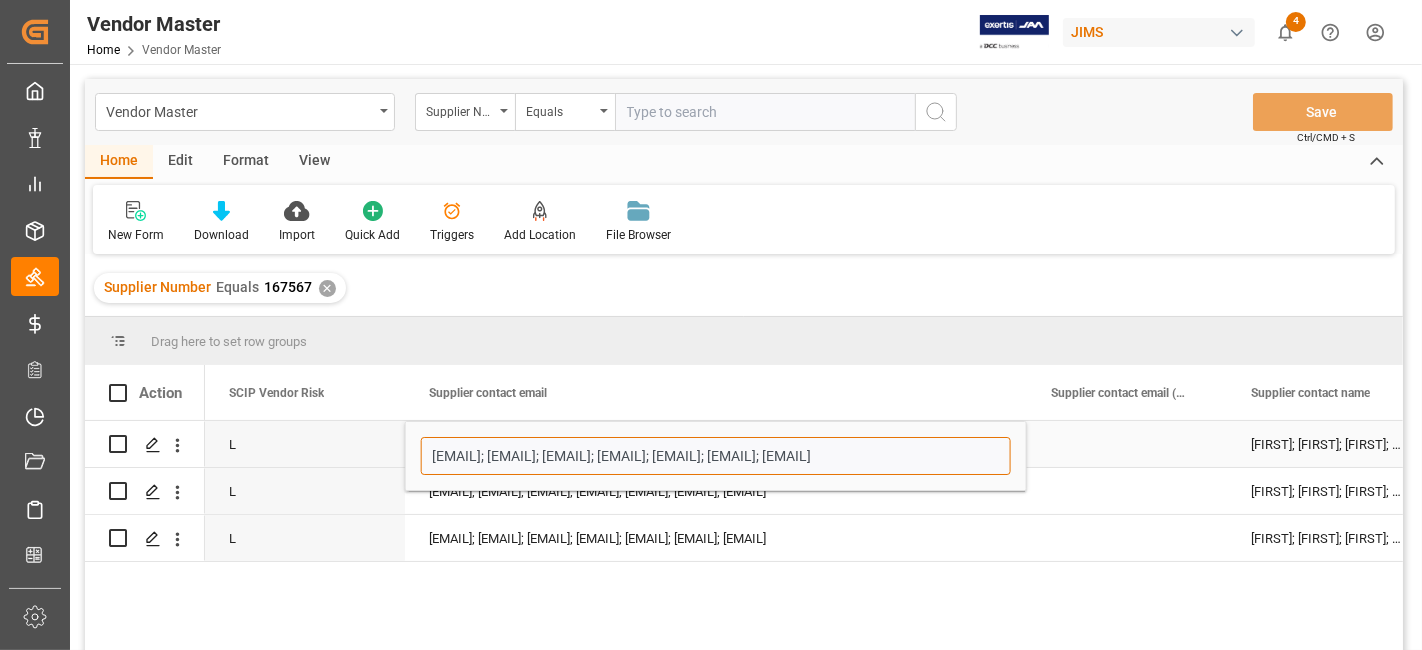 click on "[EMAIL]; [EMAIL]; [EMAIL]; [EMAIL]; [EMAIL]; [EMAIL]; [EMAIL]" at bounding box center [716, 456] 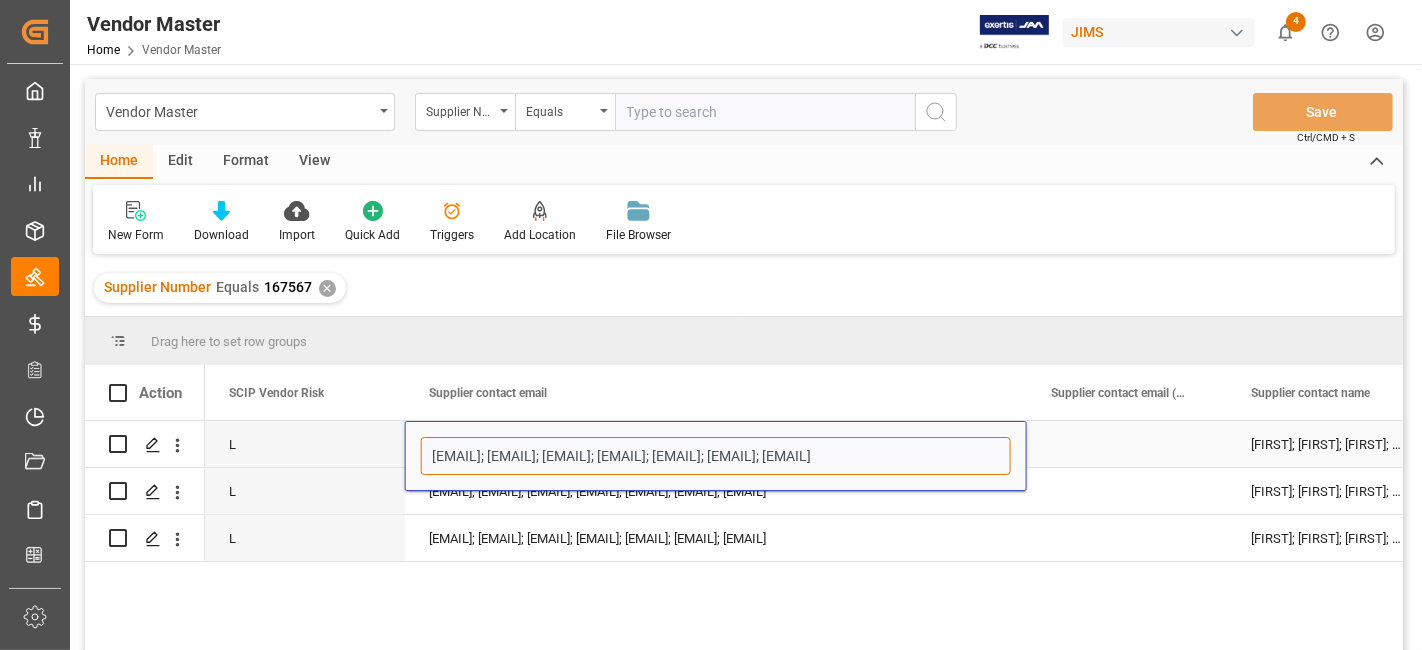drag, startPoint x: 667, startPoint y: 454, endPoint x: 786, endPoint y: 456, distance: 119.01681 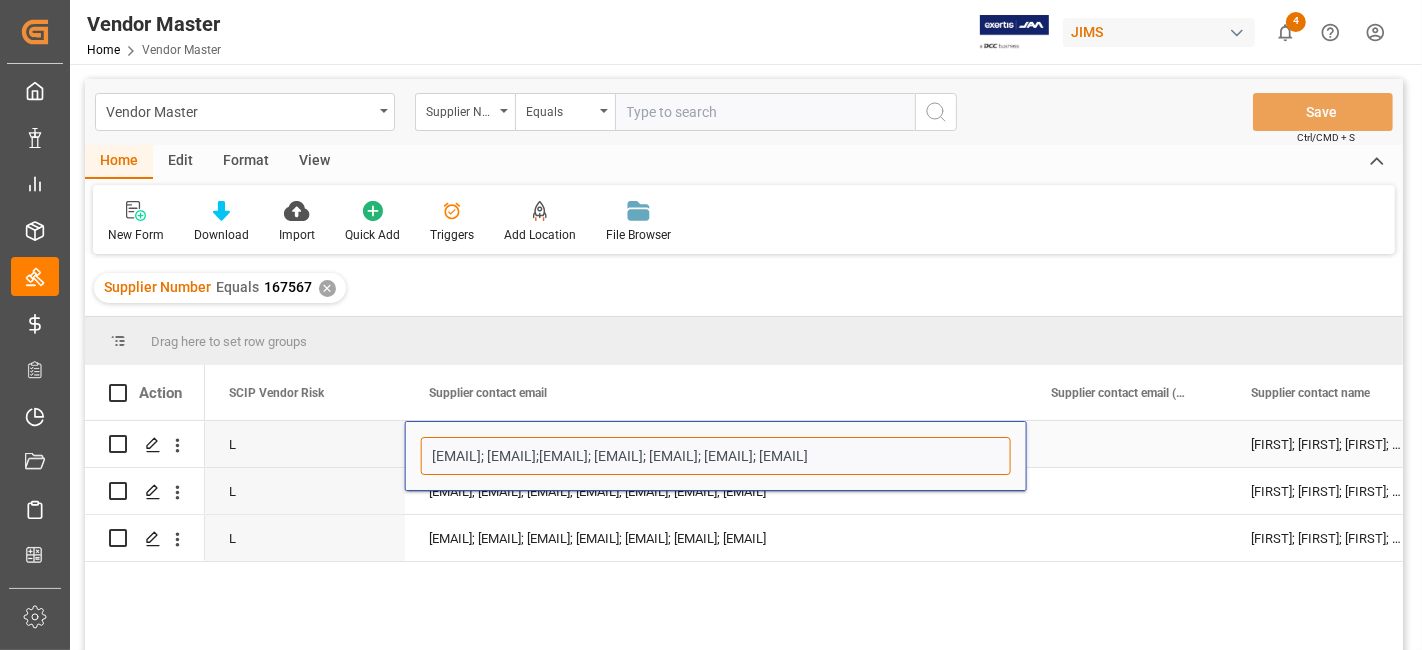 click on "simone.creswell@eriksonaudio.com; zngai@scangl.com;,kwyc@scangl.com; cathy.leung@seaairlogistics.com.hk; blivingston@fender.com; jmcandrew@fender.com; slong@fender.com" at bounding box center [716, 456] 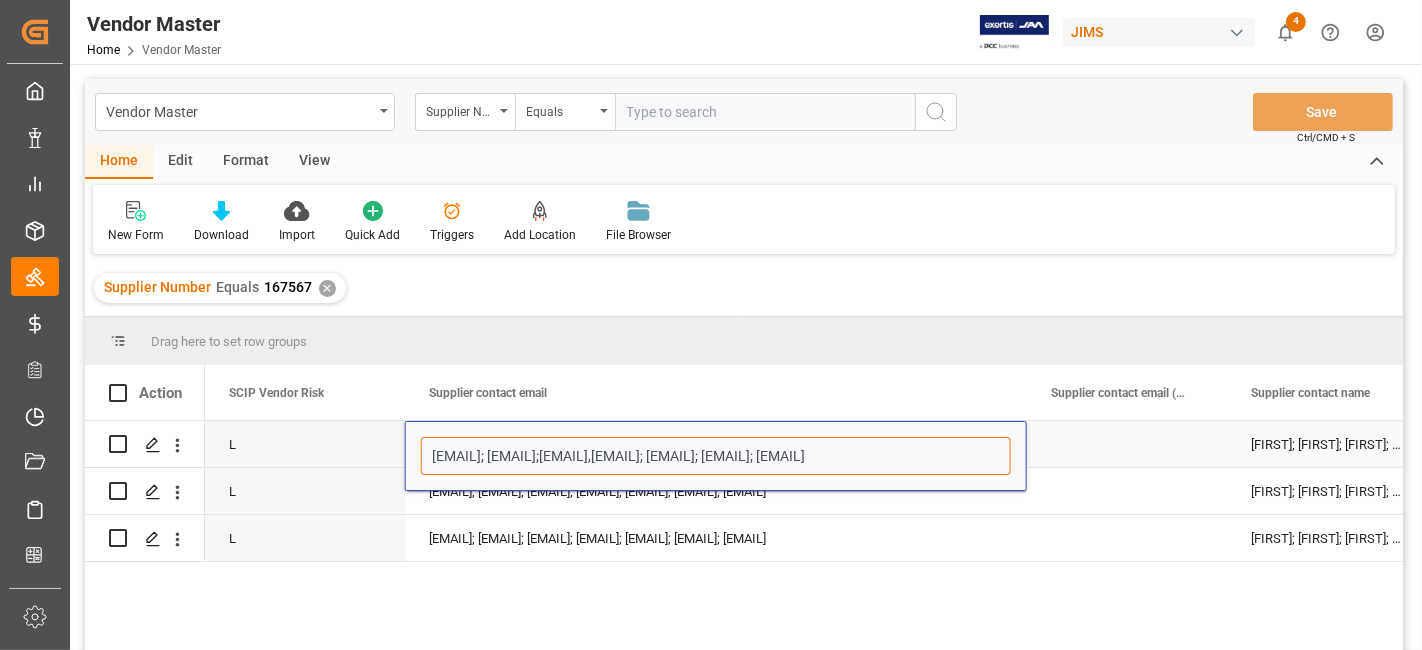 scroll, scrollTop: 0, scrollLeft: 276, axis: horizontal 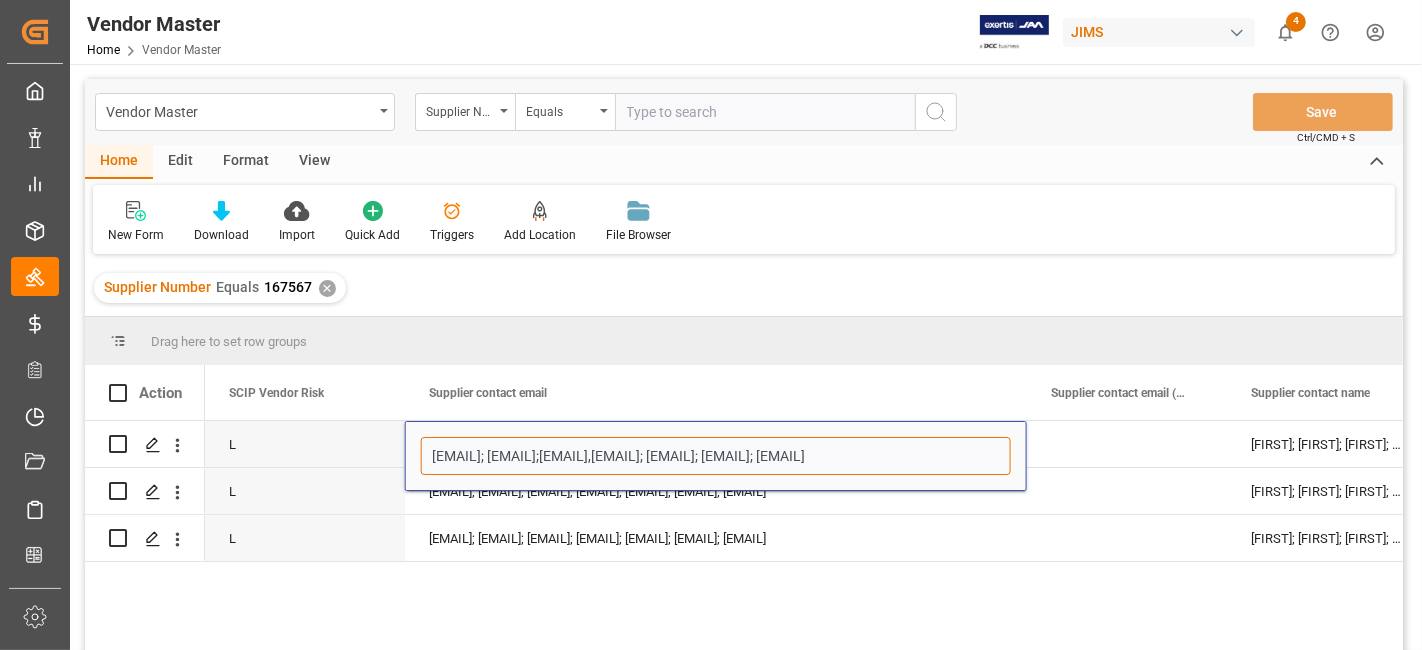 type on "simone.creswell@eriksonaudio.com; zngai@scangl.com;,kwyc@scangl.com,cathy.leung@seaairlogistics.com.hk; blivingston@fender.com; jmcandrew@fender.com; slong@fender.com" 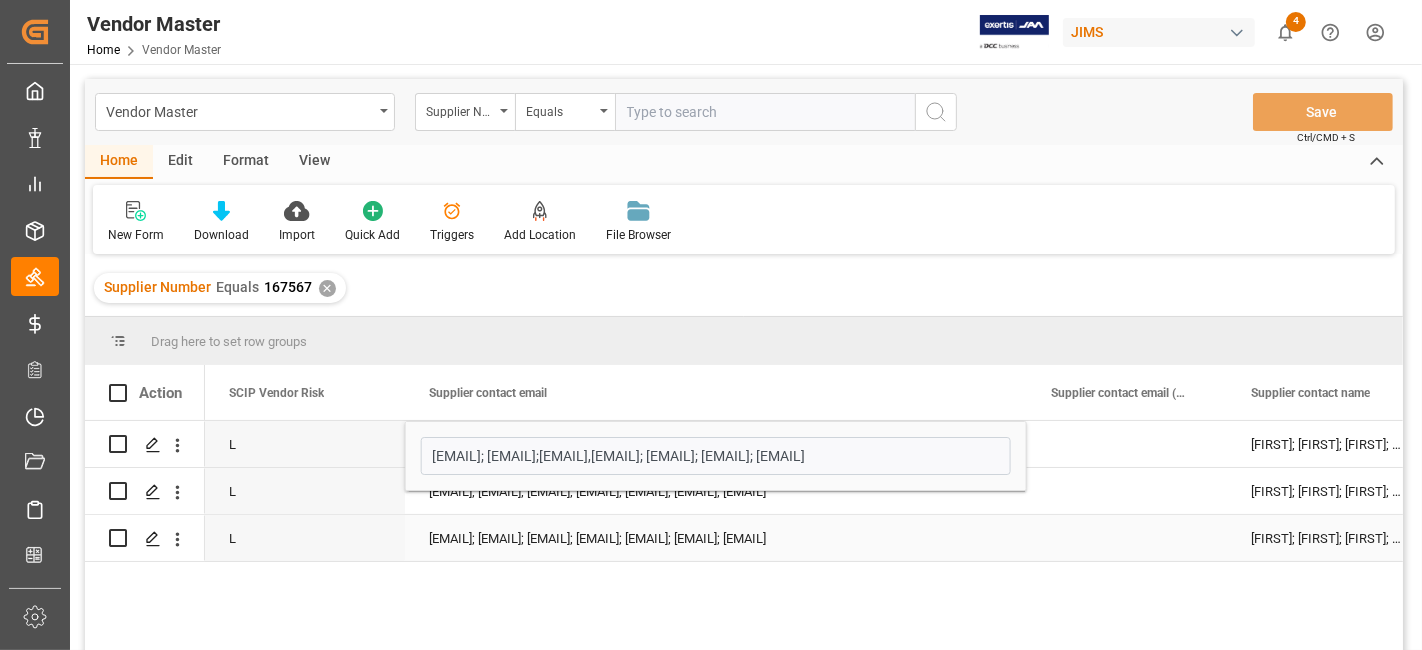 click on "[EMAIL]; [EMAIL]; [EMAIL]; [EMAIL]; [EMAIL]; [EMAIL]; [EMAIL]" at bounding box center [716, 538] 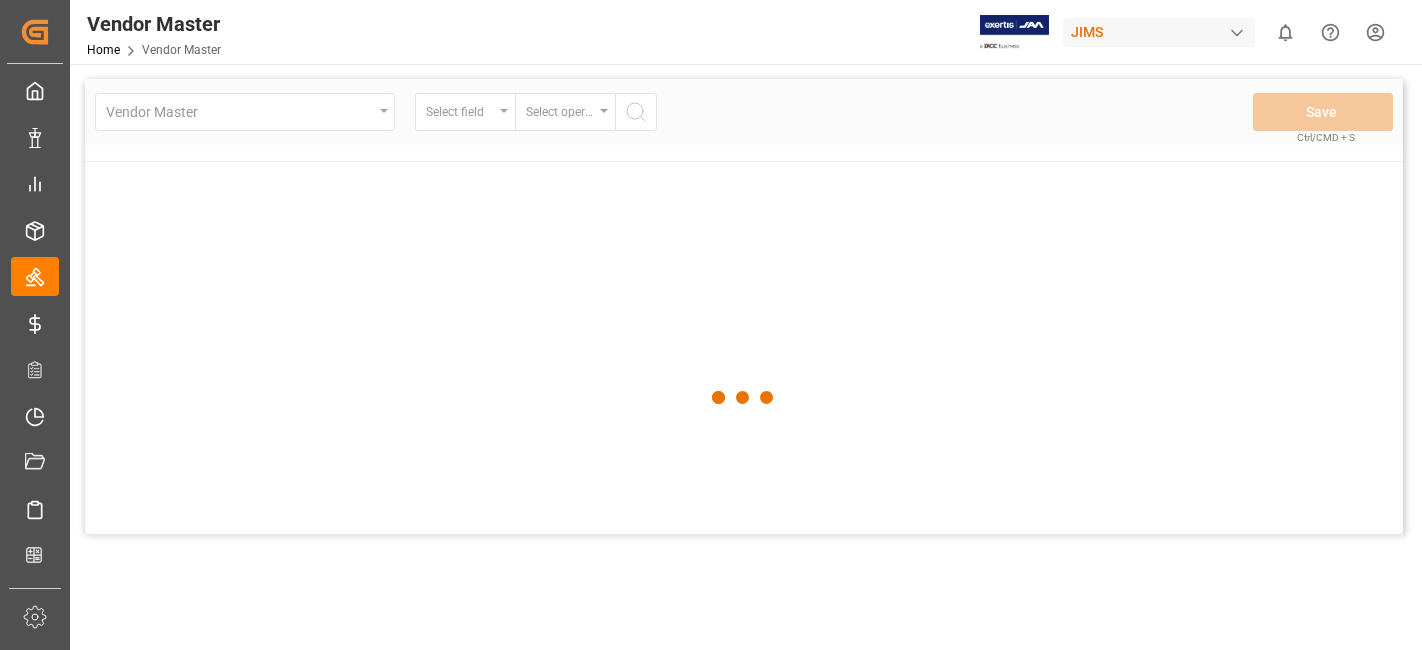 scroll, scrollTop: 0, scrollLeft: 0, axis: both 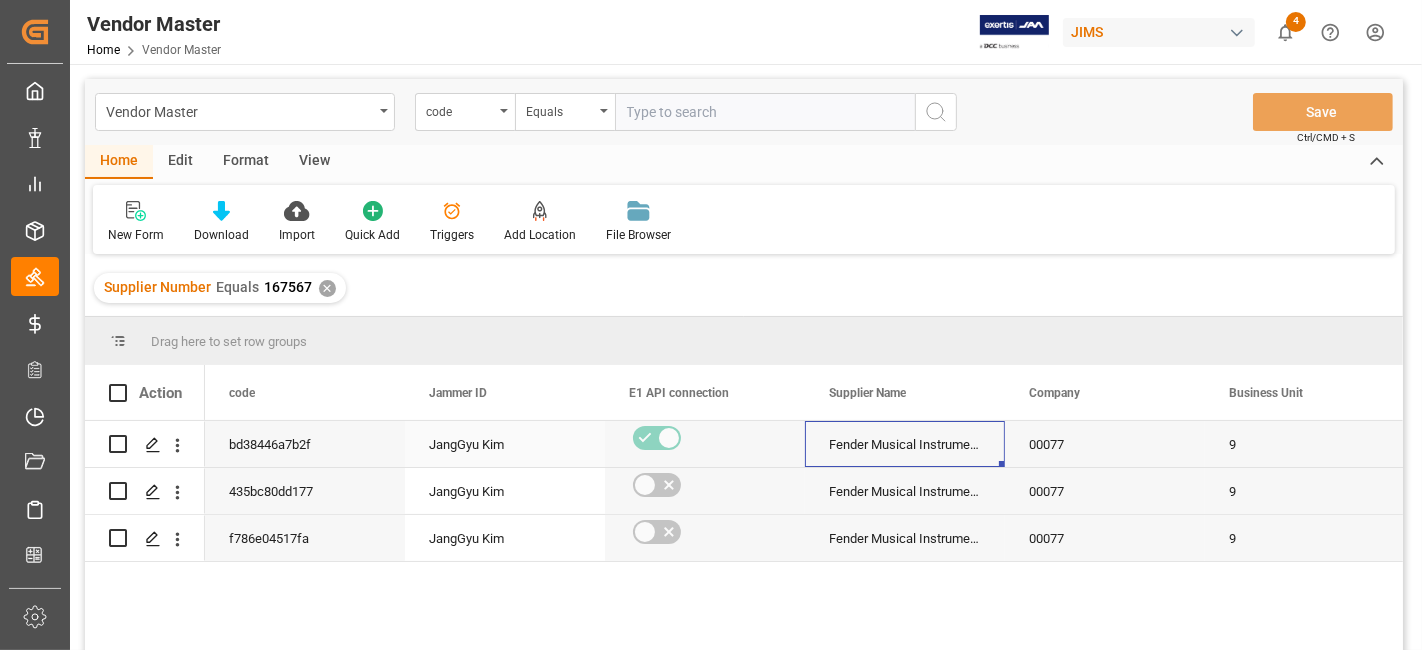 click on "Fender Musical Instruments Corp." at bounding box center [905, 444] 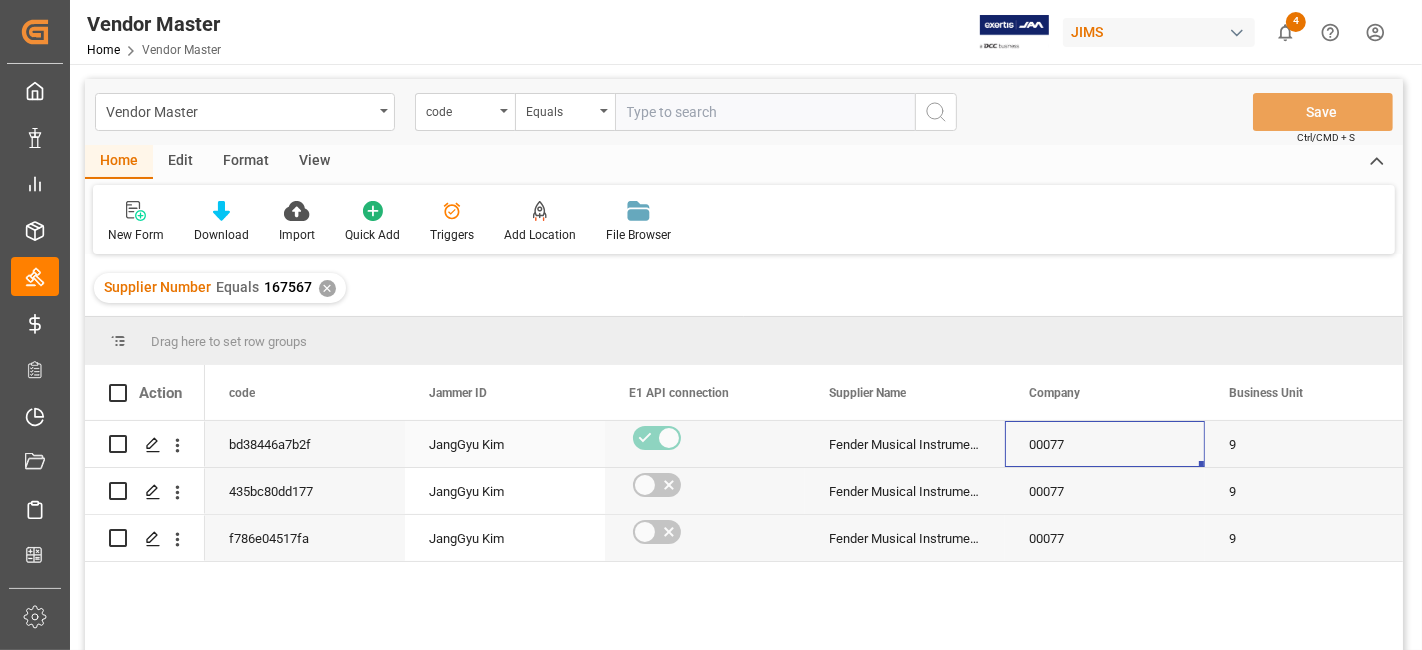 scroll, scrollTop: 0, scrollLeft: 1408, axis: horizontal 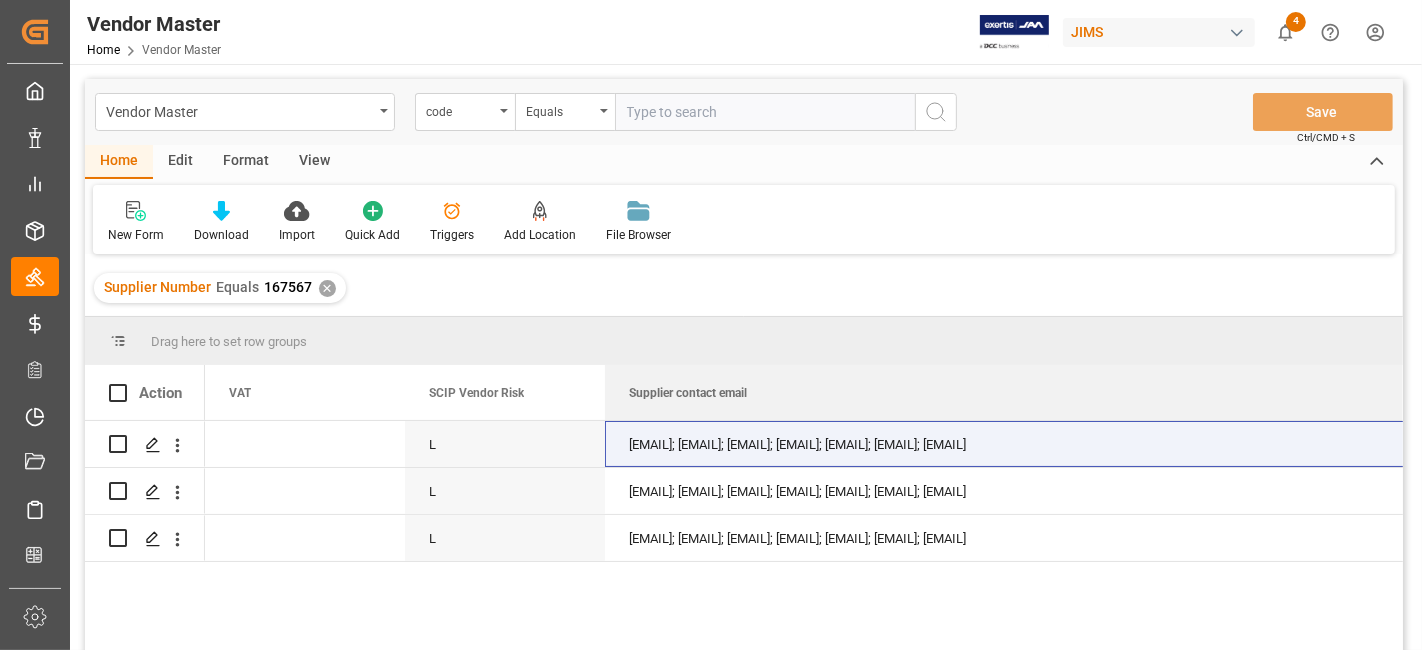 drag, startPoint x: 804, startPoint y: 382, endPoint x: 1340, endPoint y: 441, distance: 539.2374 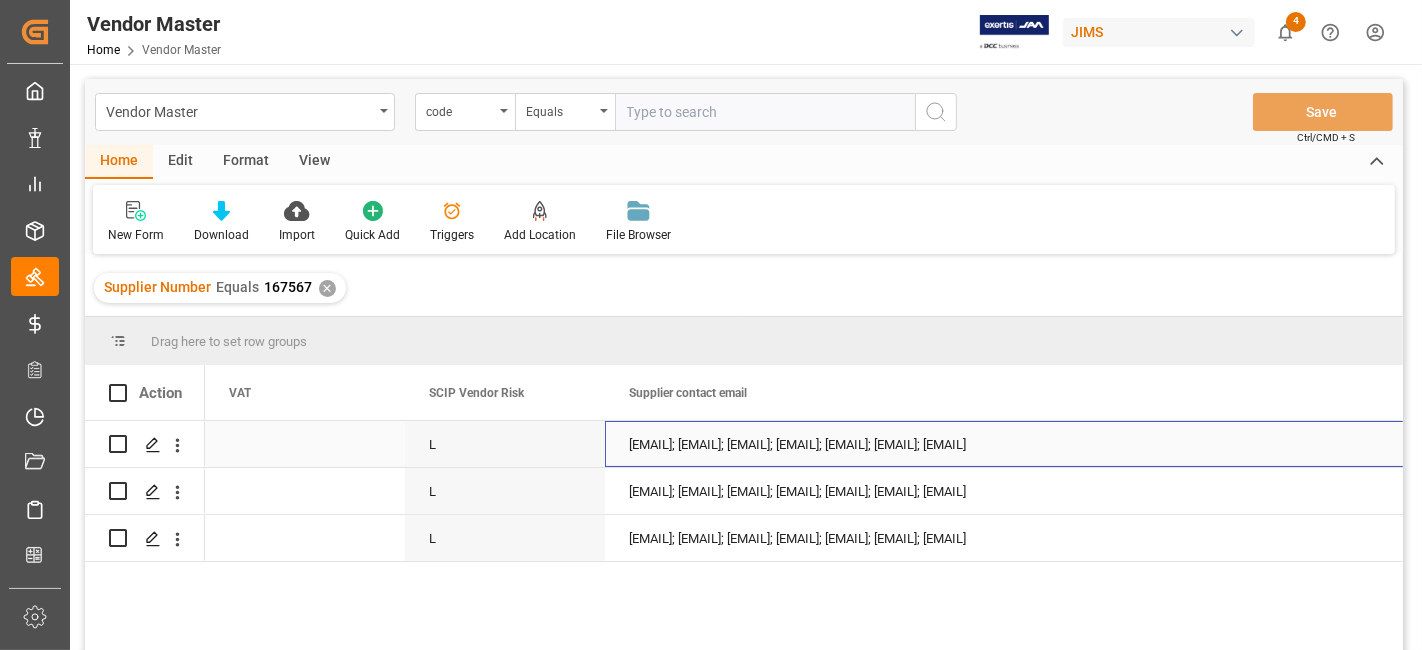 click on "[EMAIL]; [EMAIL]; [EMAIL]; [EMAIL]; [EMAIL]; [EMAIL]; [EMAIL]" at bounding box center [1013, 444] 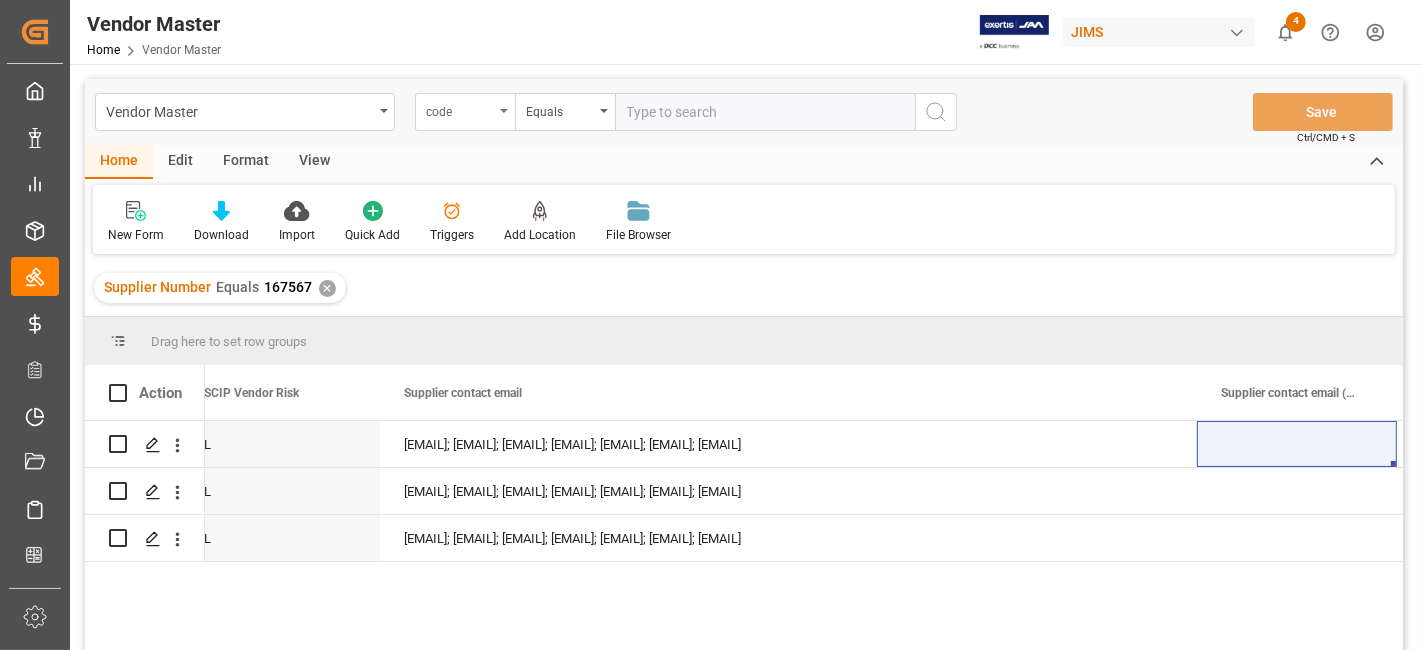 click on "code" at bounding box center (465, 112) 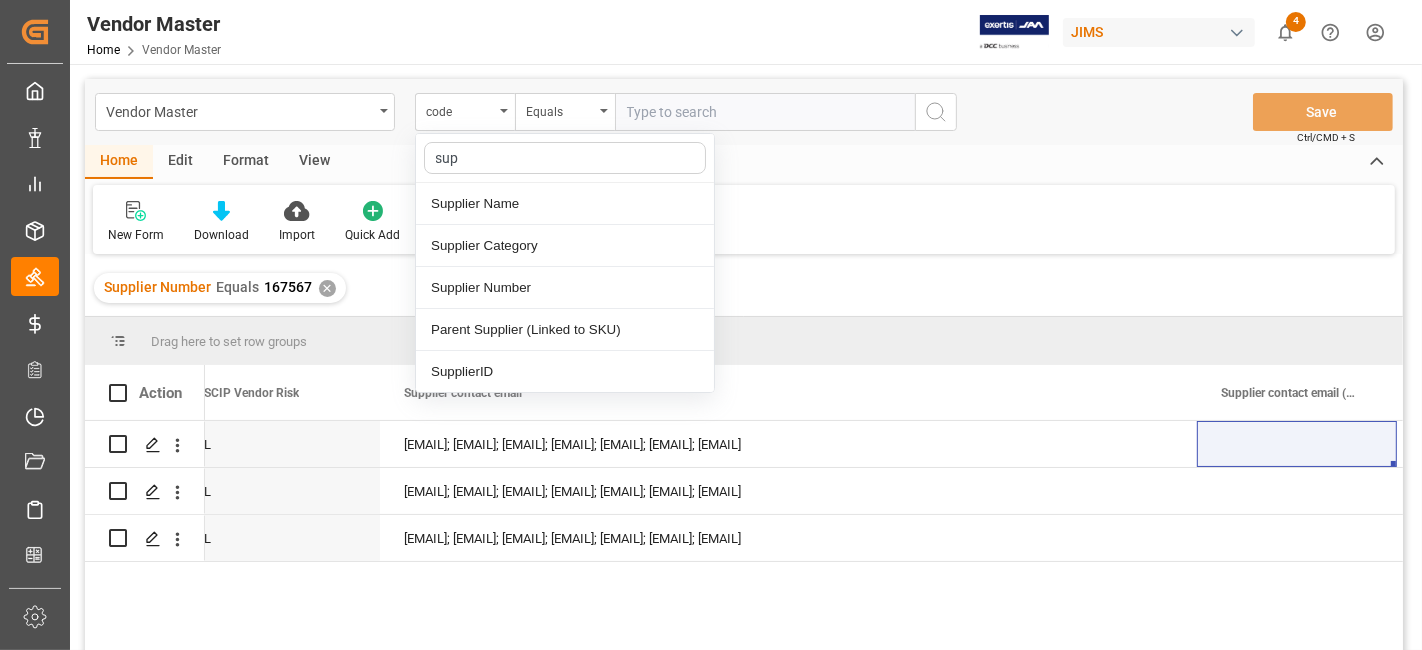 type on "supp" 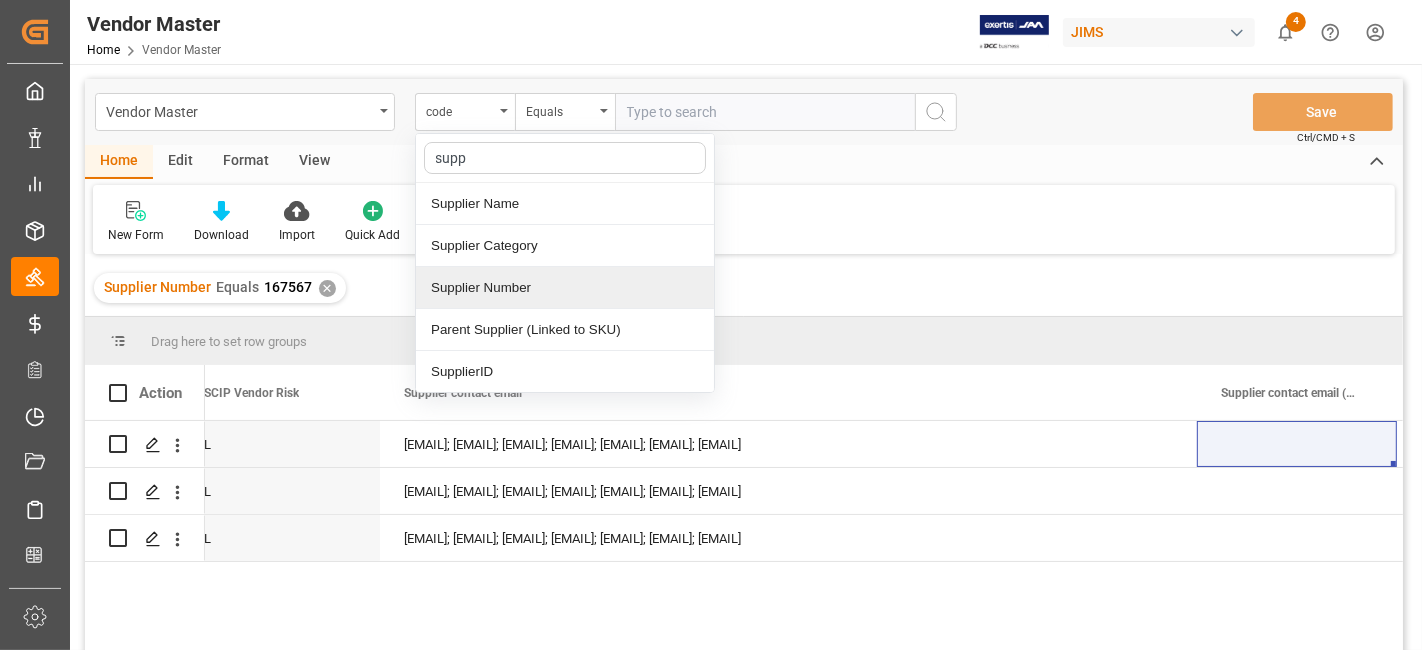 click on "Supplier Number" at bounding box center [565, 288] 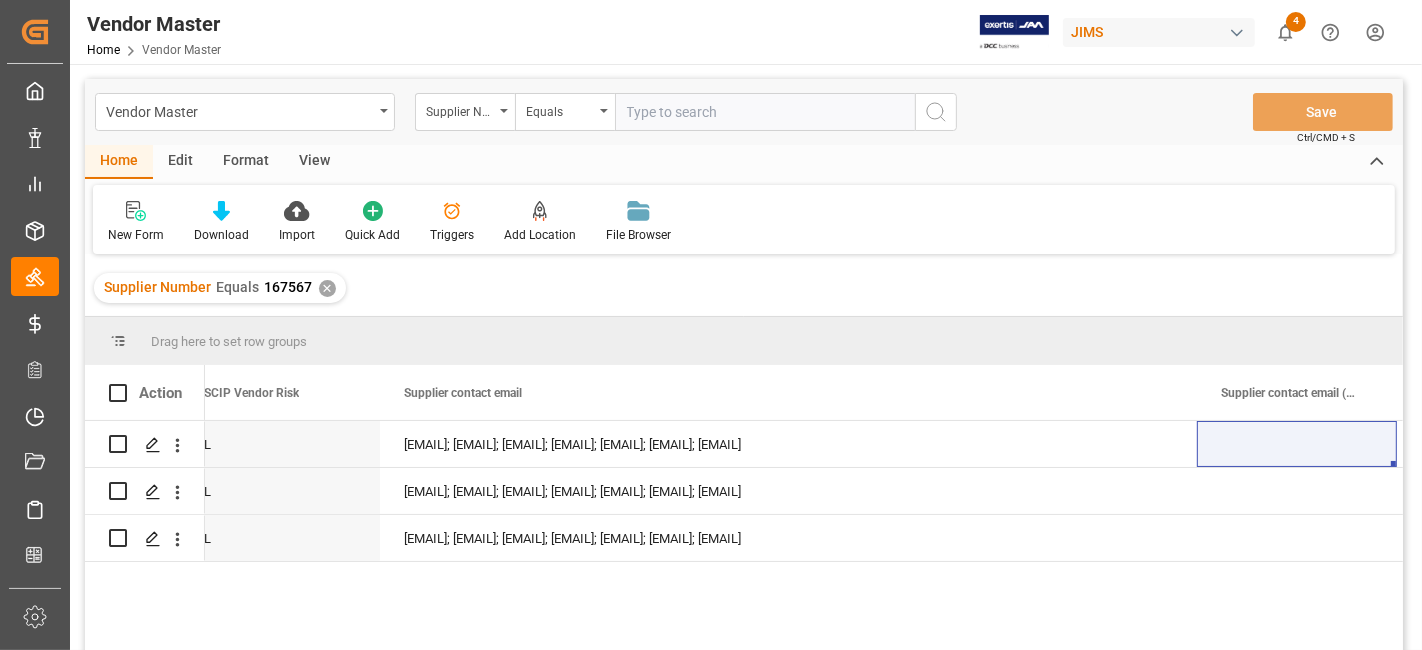 click at bounding box center [765, 112] 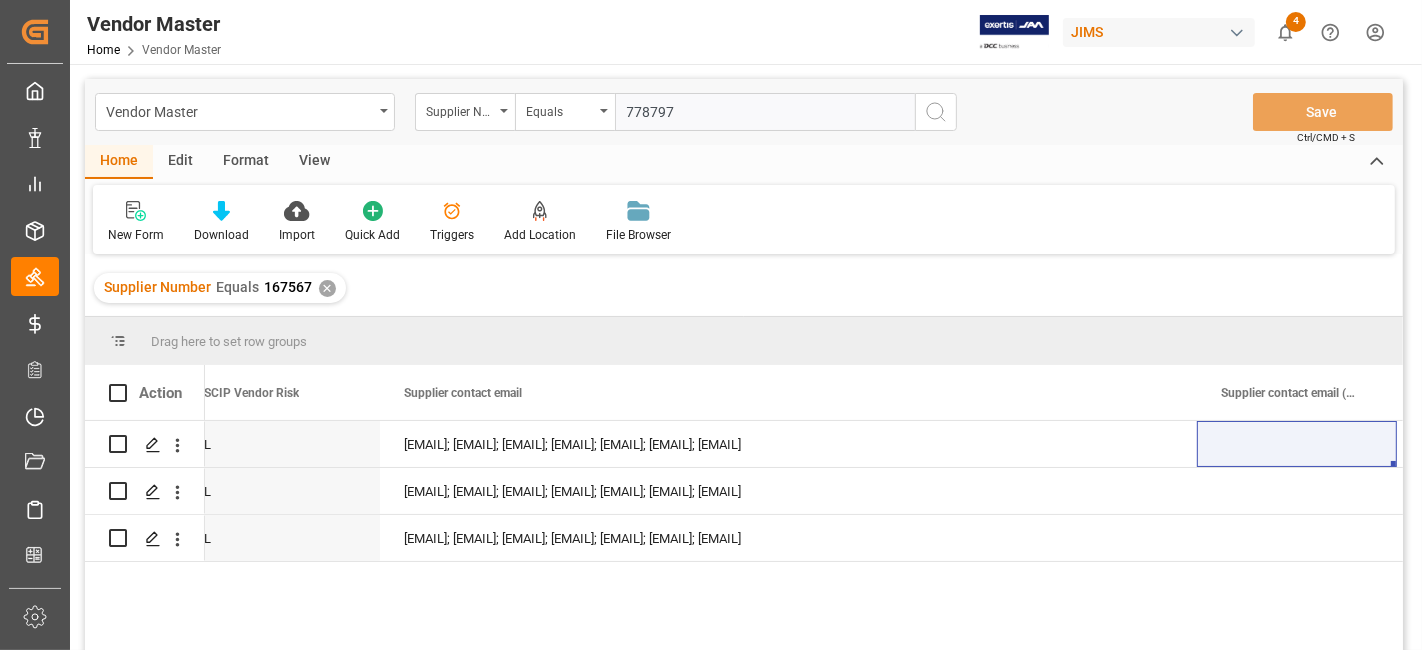 type on "778797" 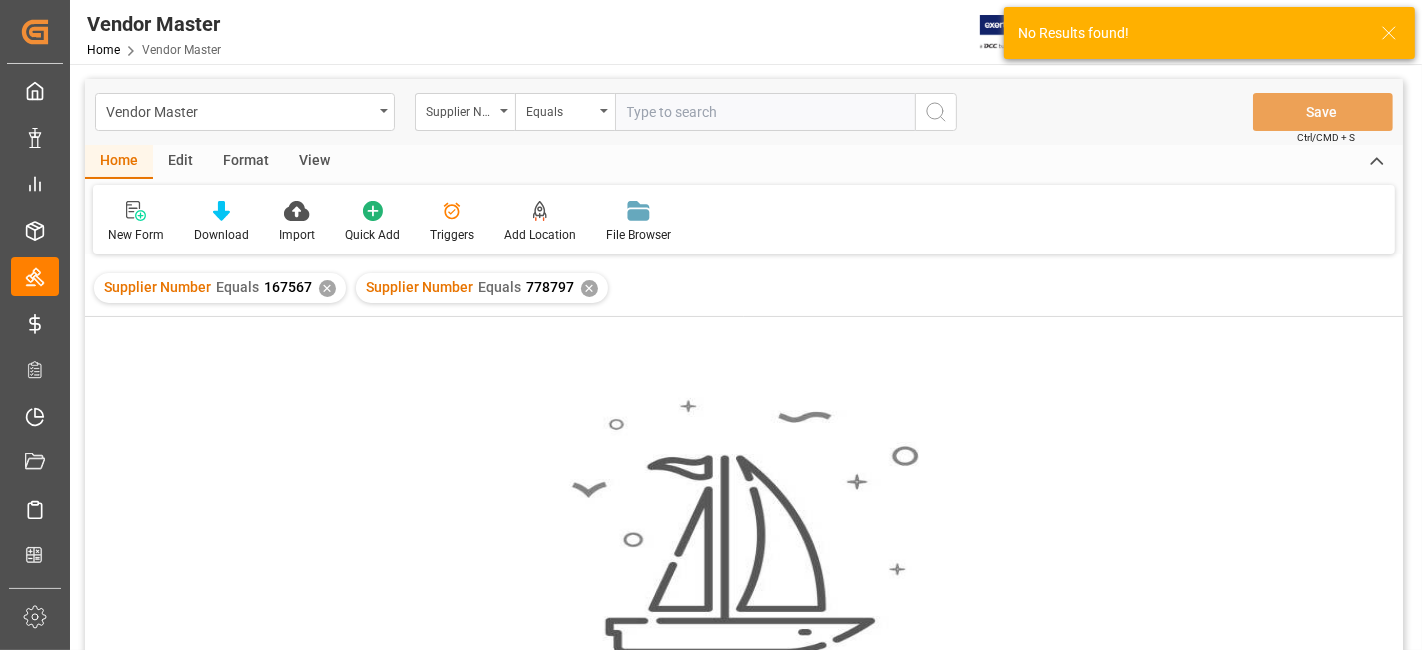 click on "✕" at bounding box center [589, 288] 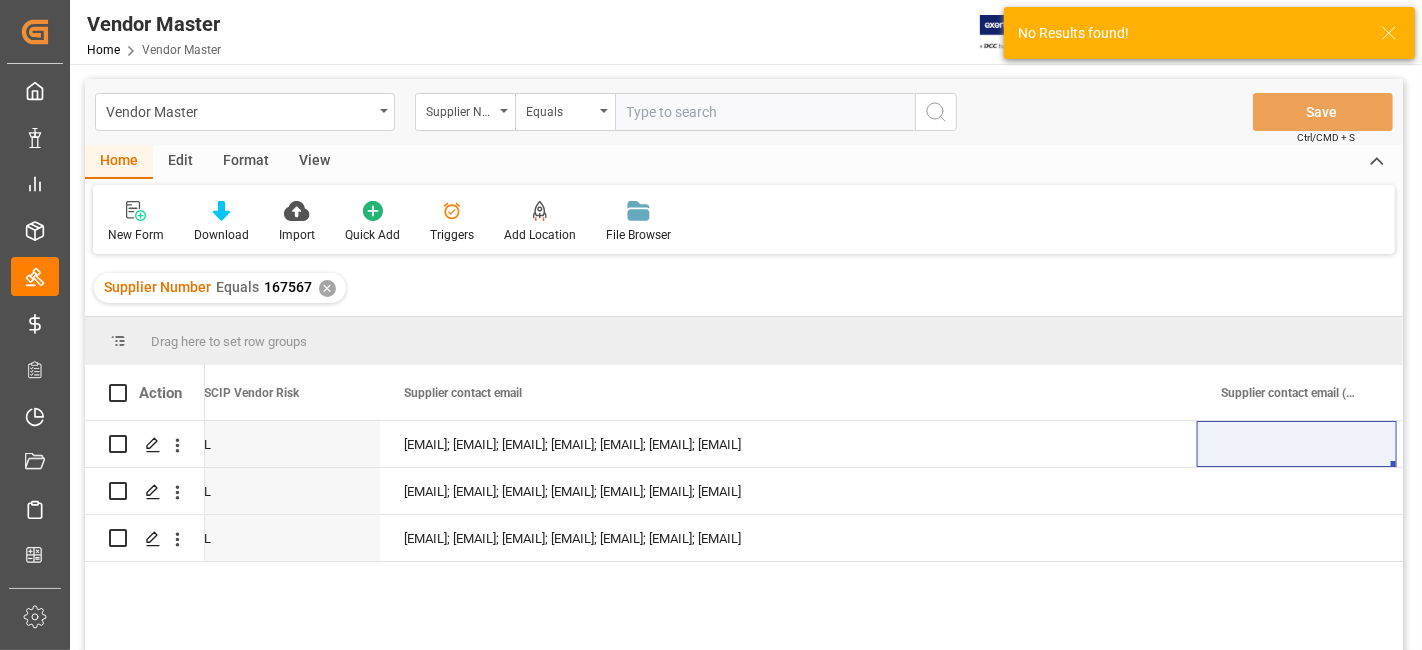 click on "✕" at bounding box center [327, 288] 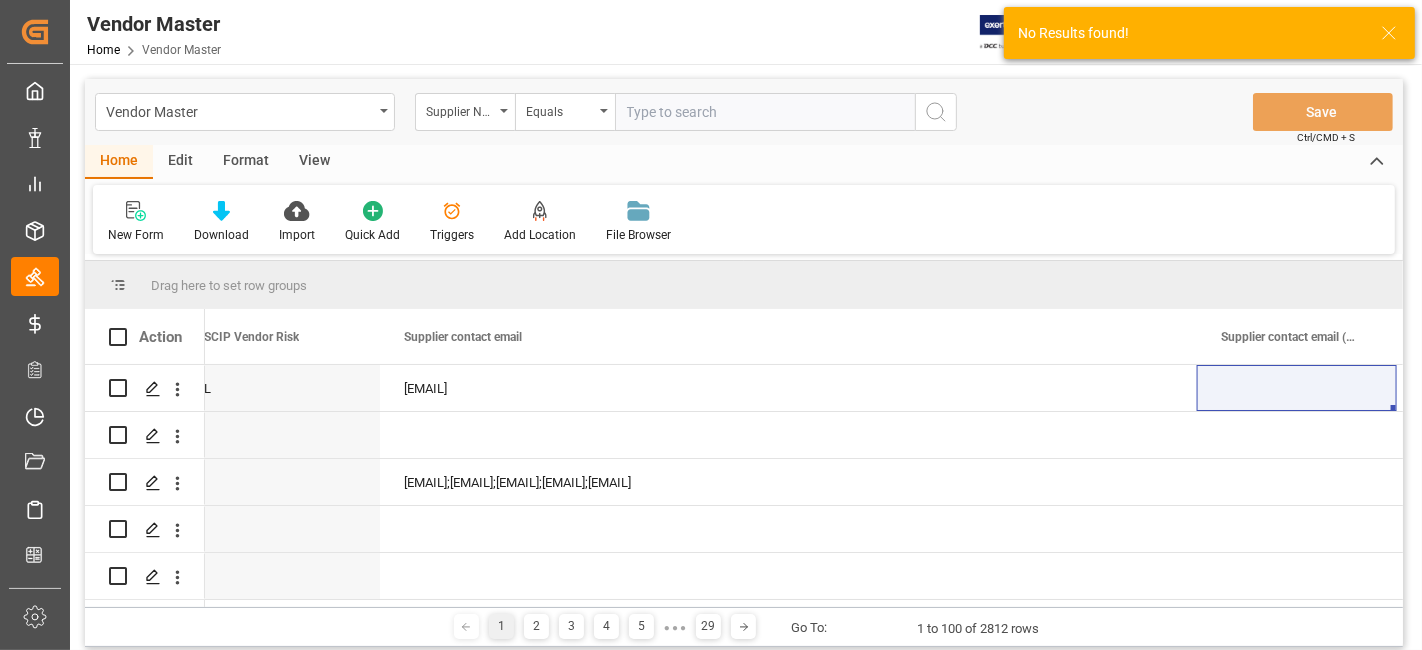 click at bounding box center (765, 112) 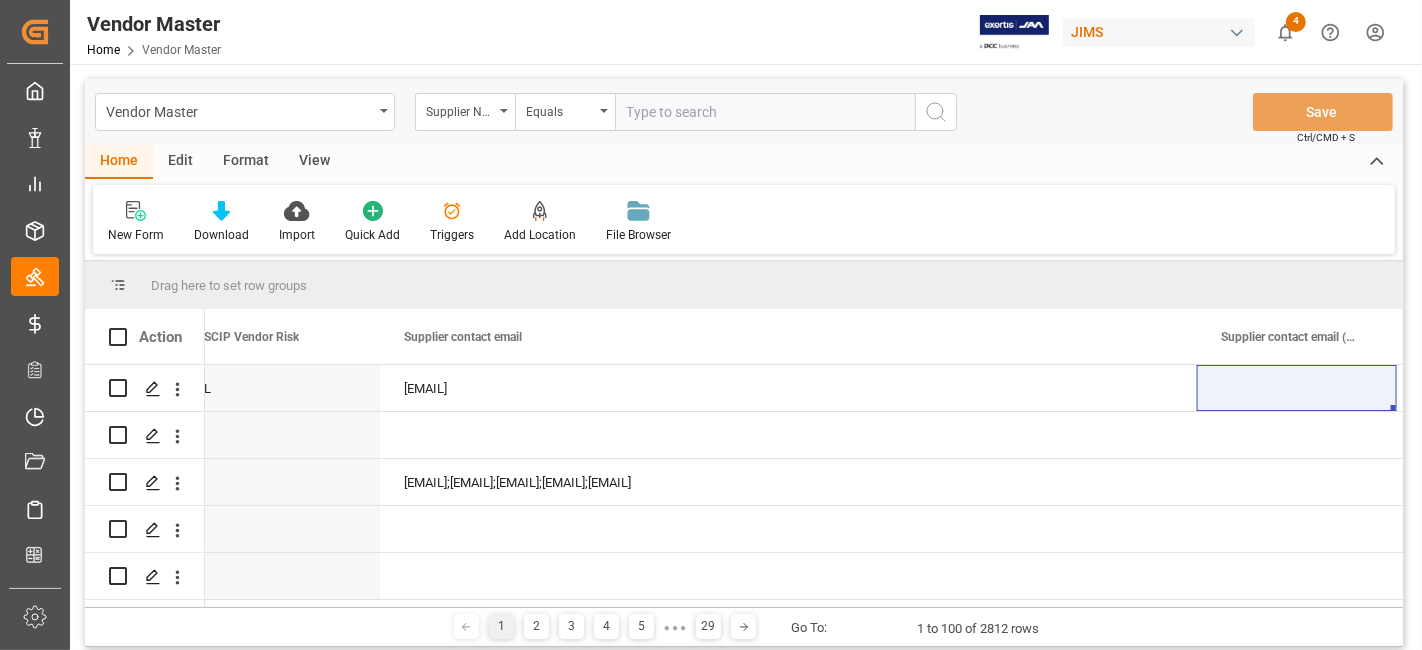 paste on "778797" 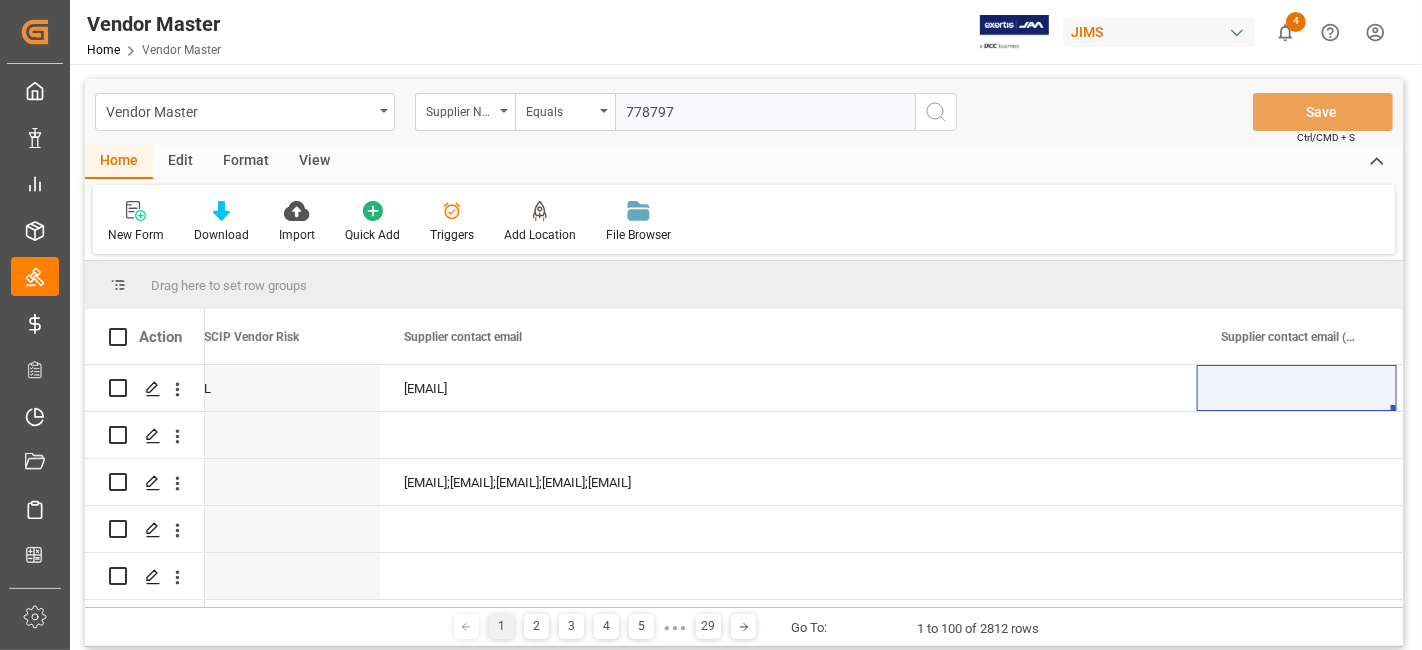 type on "778797" 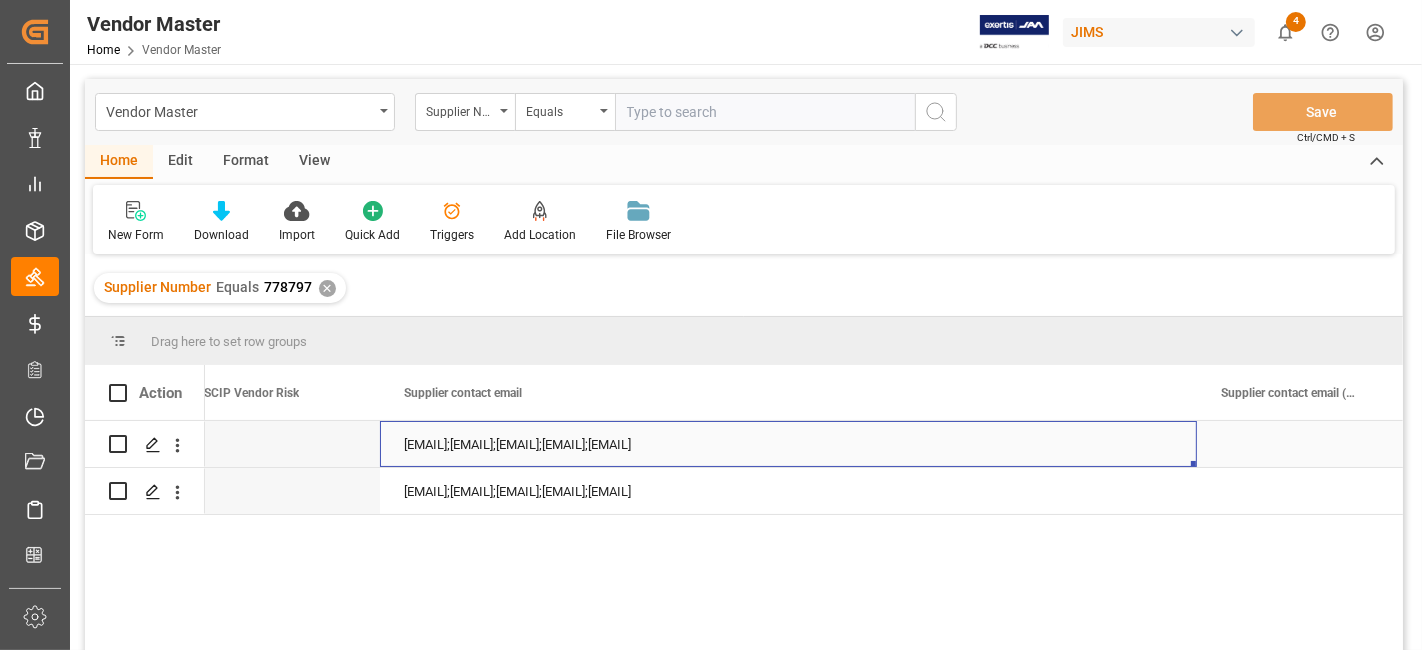 click on "[EMAIL];[EMAIL];[EMAIL];[EMAIL];[EMAIL]" at bounding box center (788, 444) 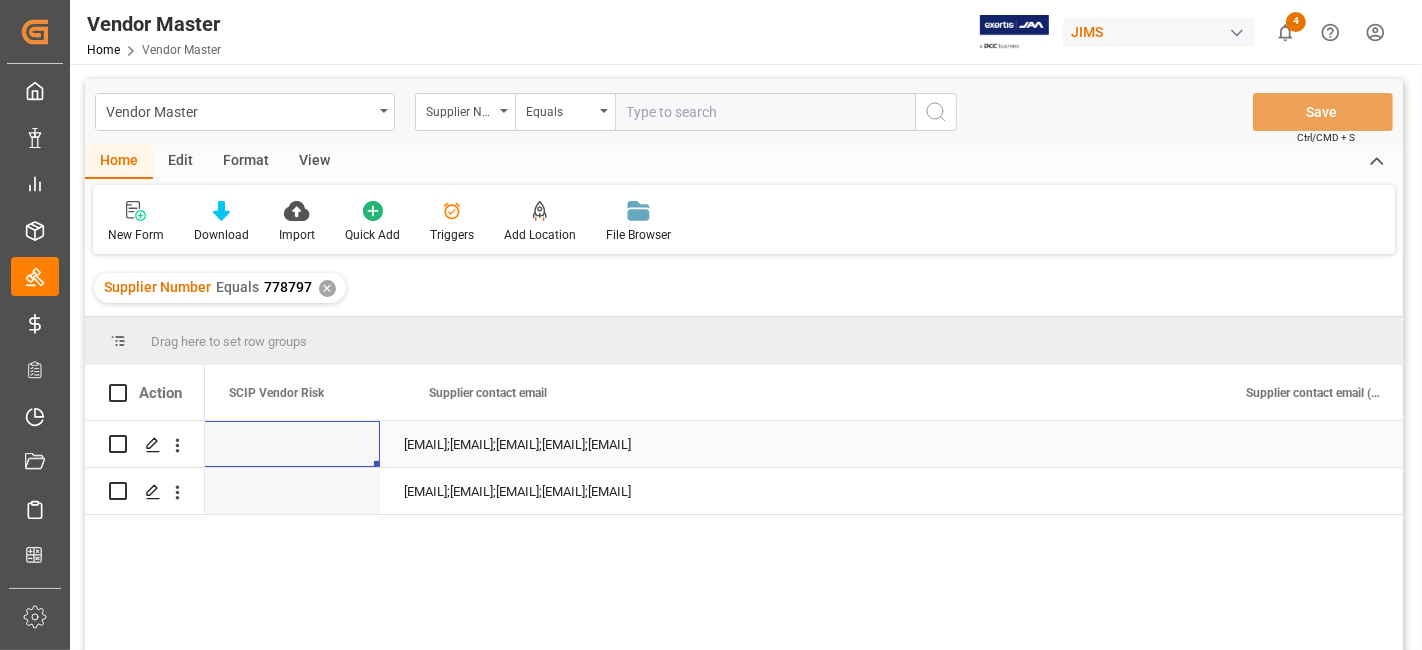 scroll, scrollTop: 0, scrollLeft: 8200, axis: horizontal 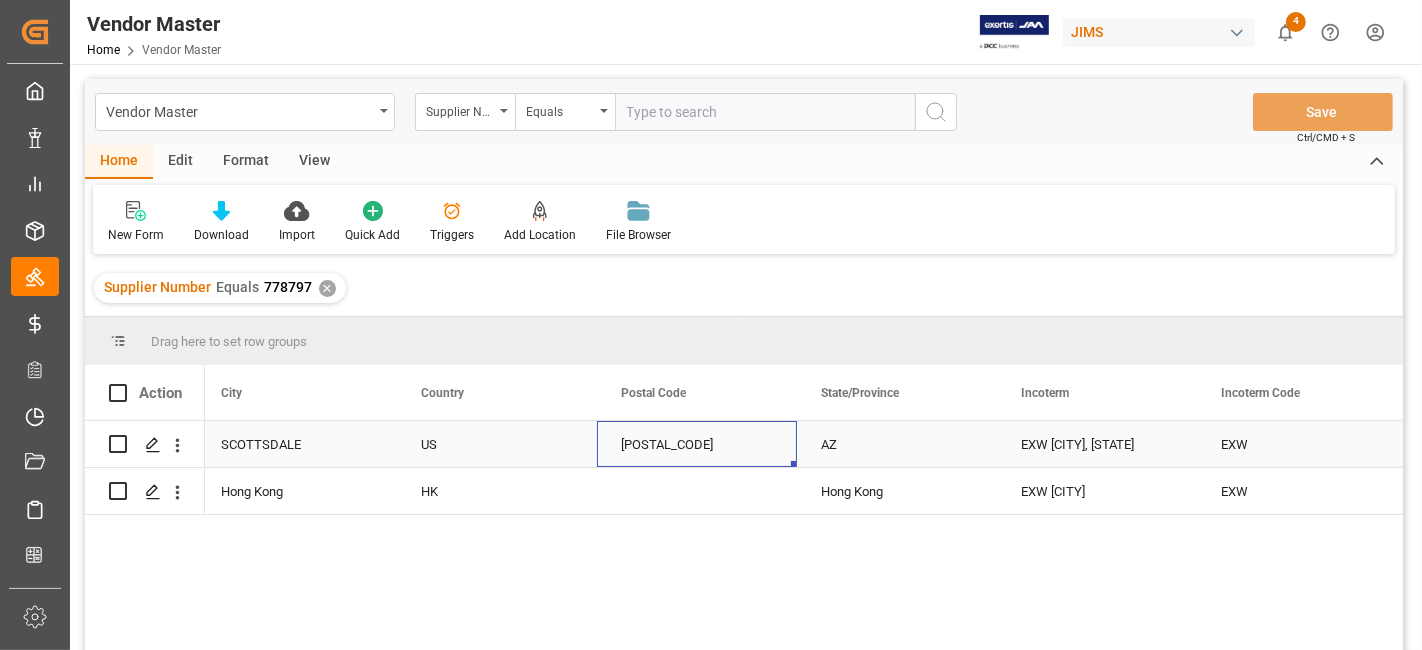 click on "[POSTAL_CODE]" at bounding box center (697, 444) 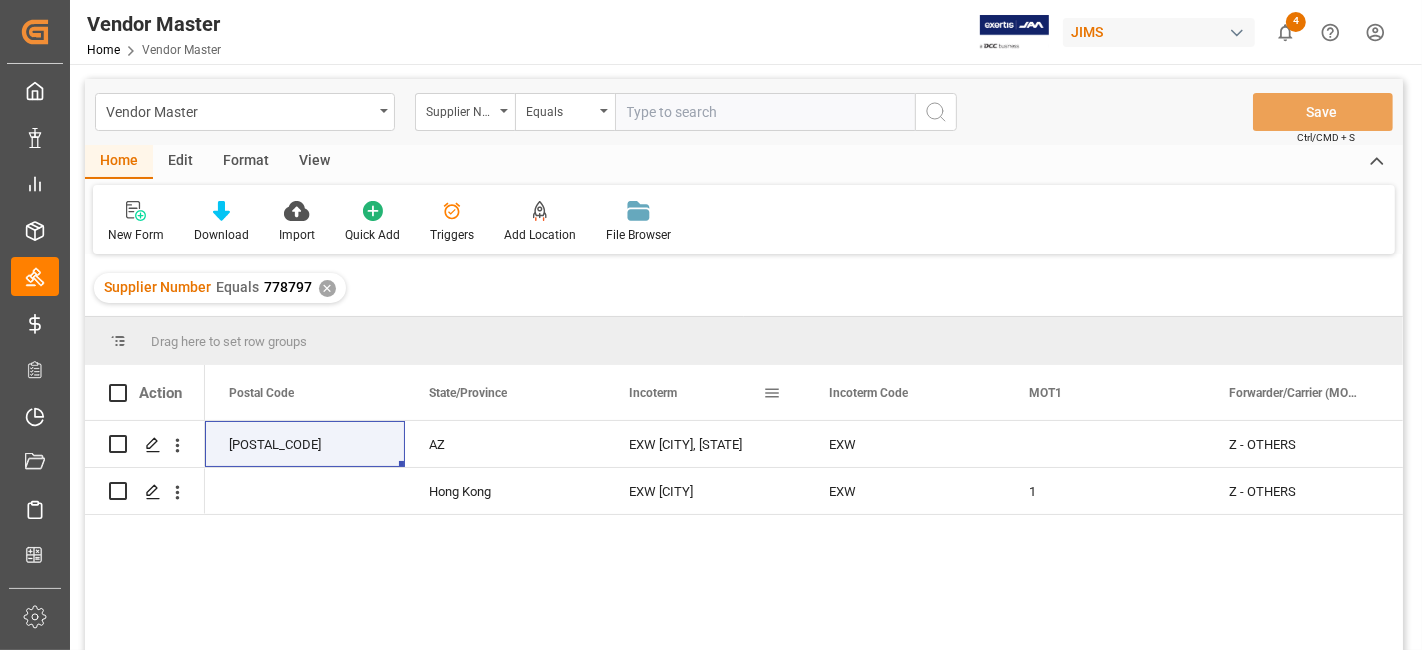 click on "Incoterm" at bounding box center [653, 393] 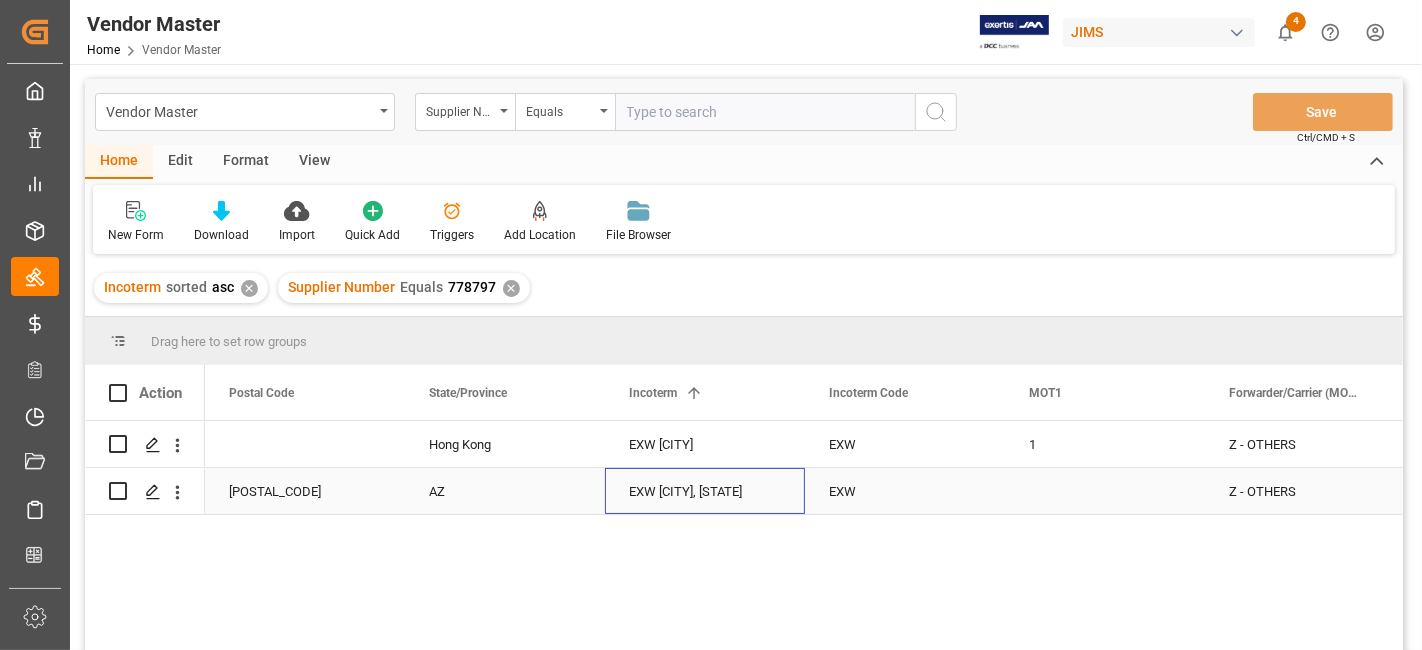 click on "EXW [CITY], [STATE]" at bounding box center (705, 491) 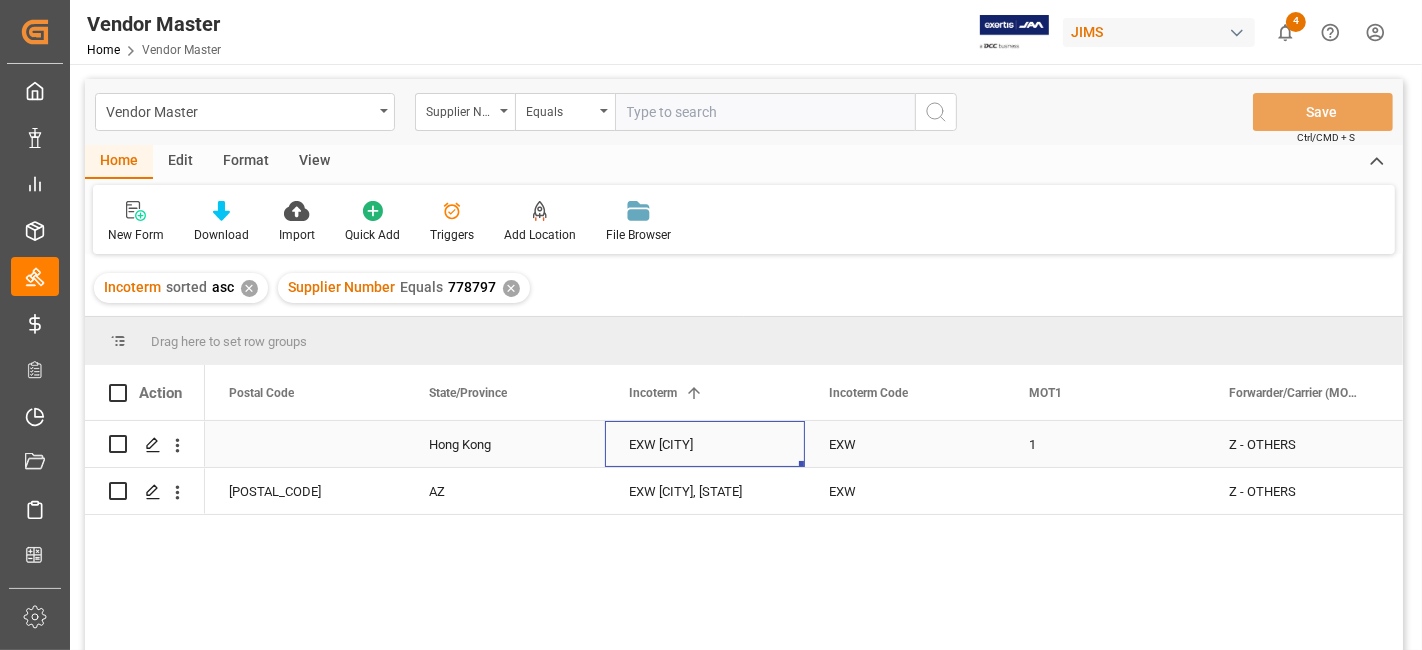 click on "EXW [CITY]" at bounding box center (705, 444) 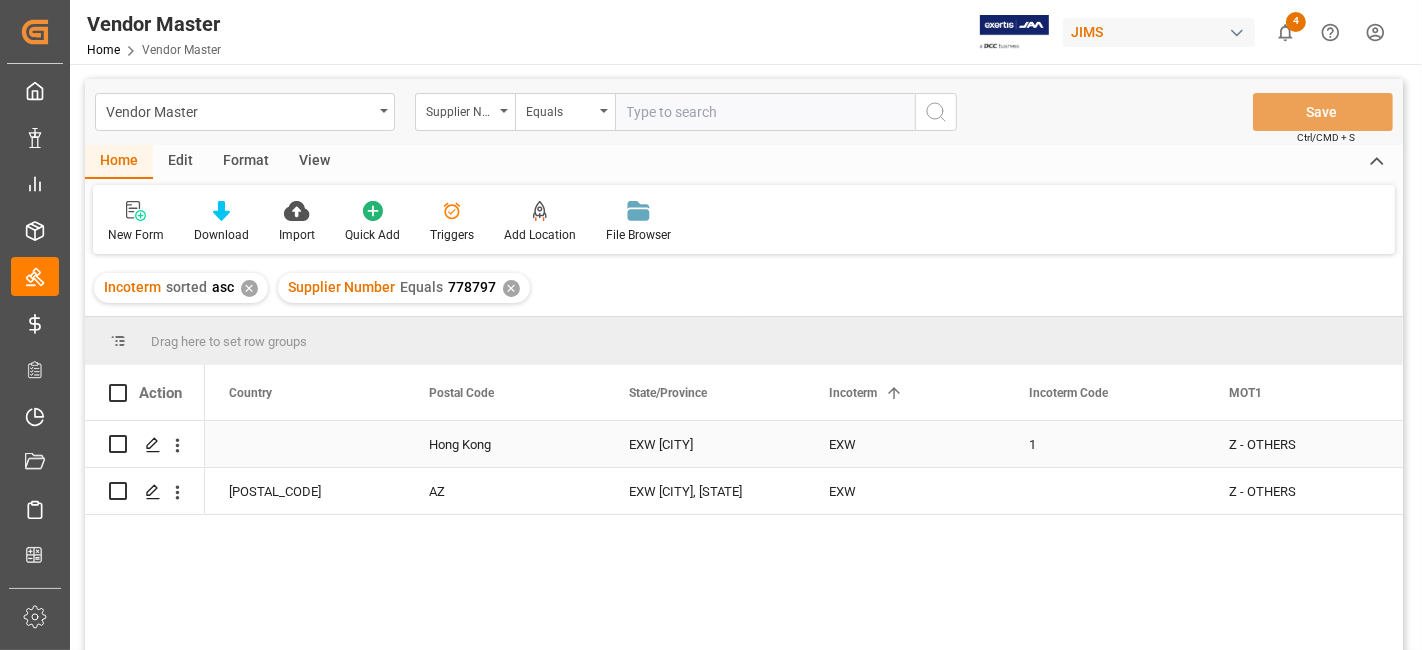 scroll, scrollTop: 0, scrollLeft: 3200, axis: horizontal 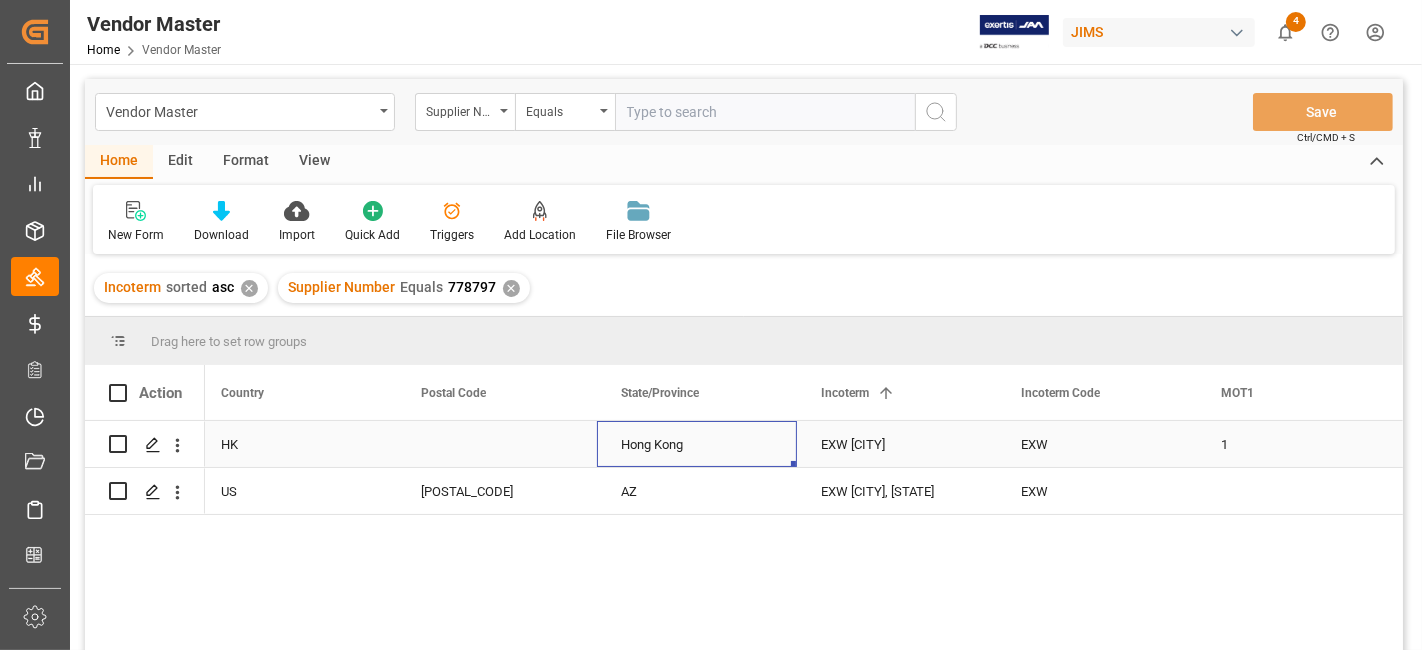 click on "Hong Kong" at bounding box center (697, 444) 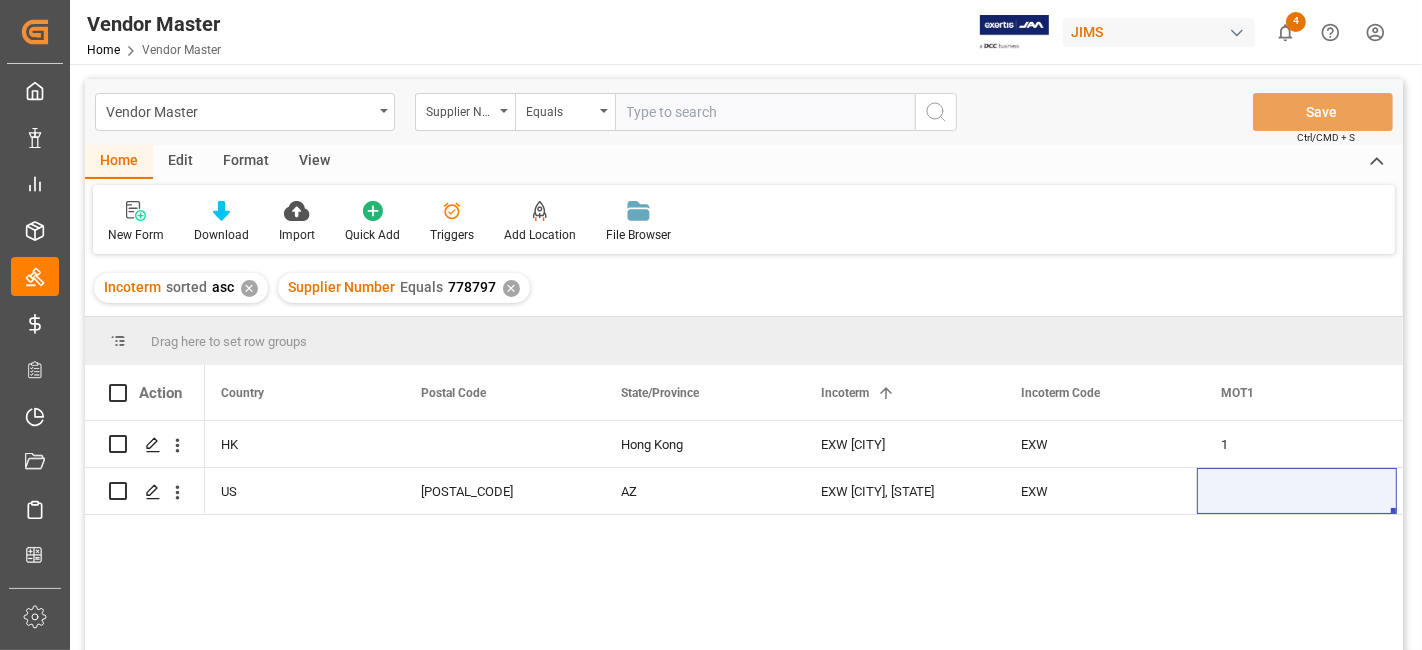 click on "✕" at bounding box center [511, 288] 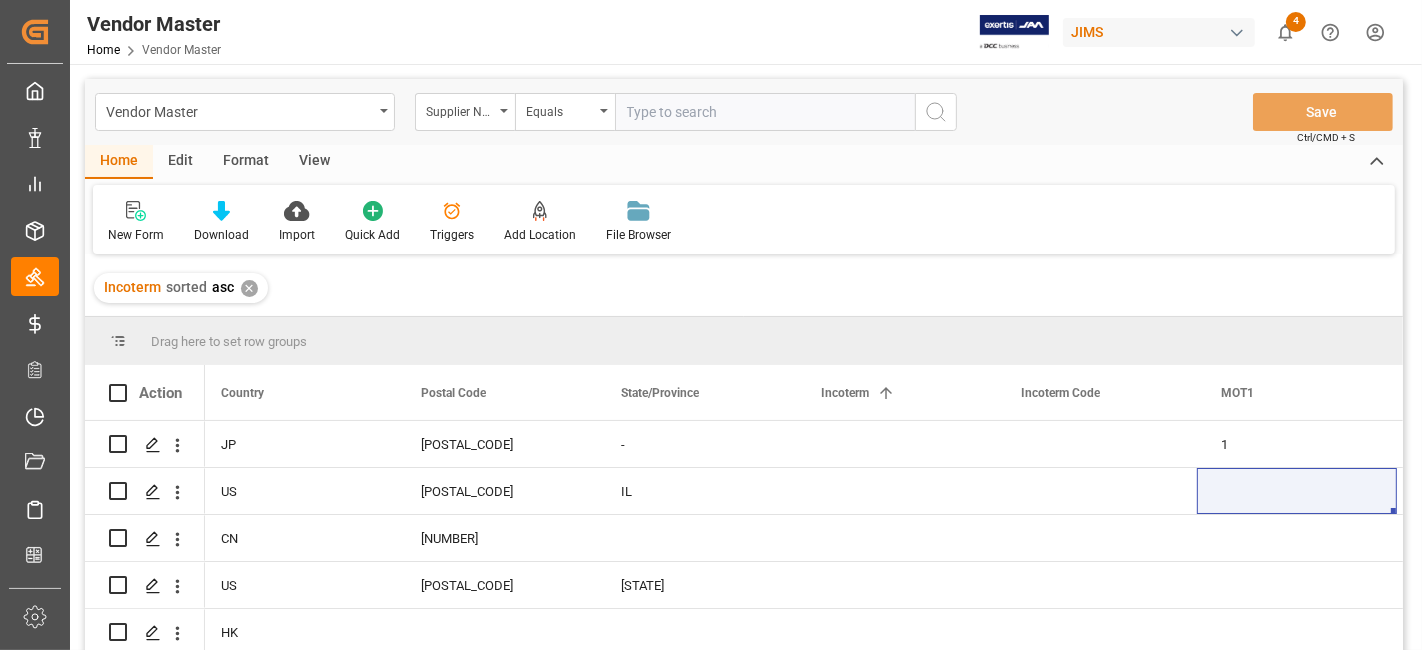 click on "✕" at bounding box center (249, 288) 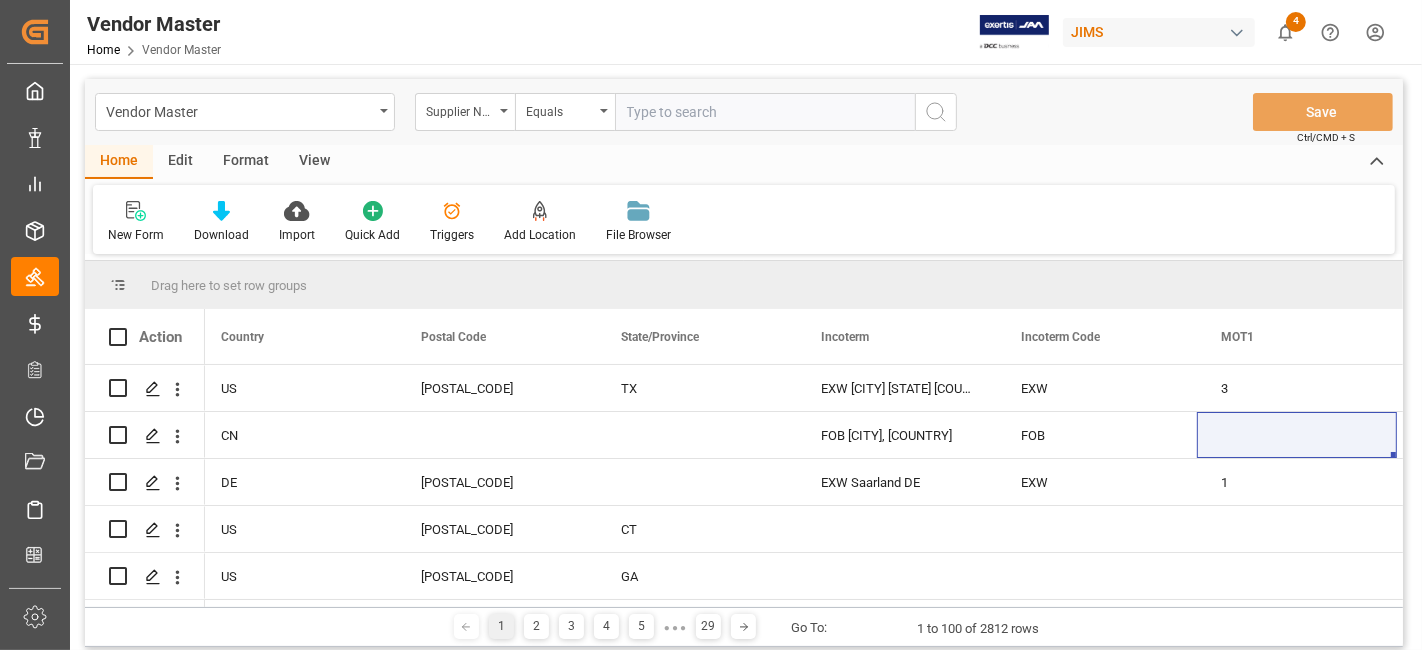 click at bounding box center (765, 112) 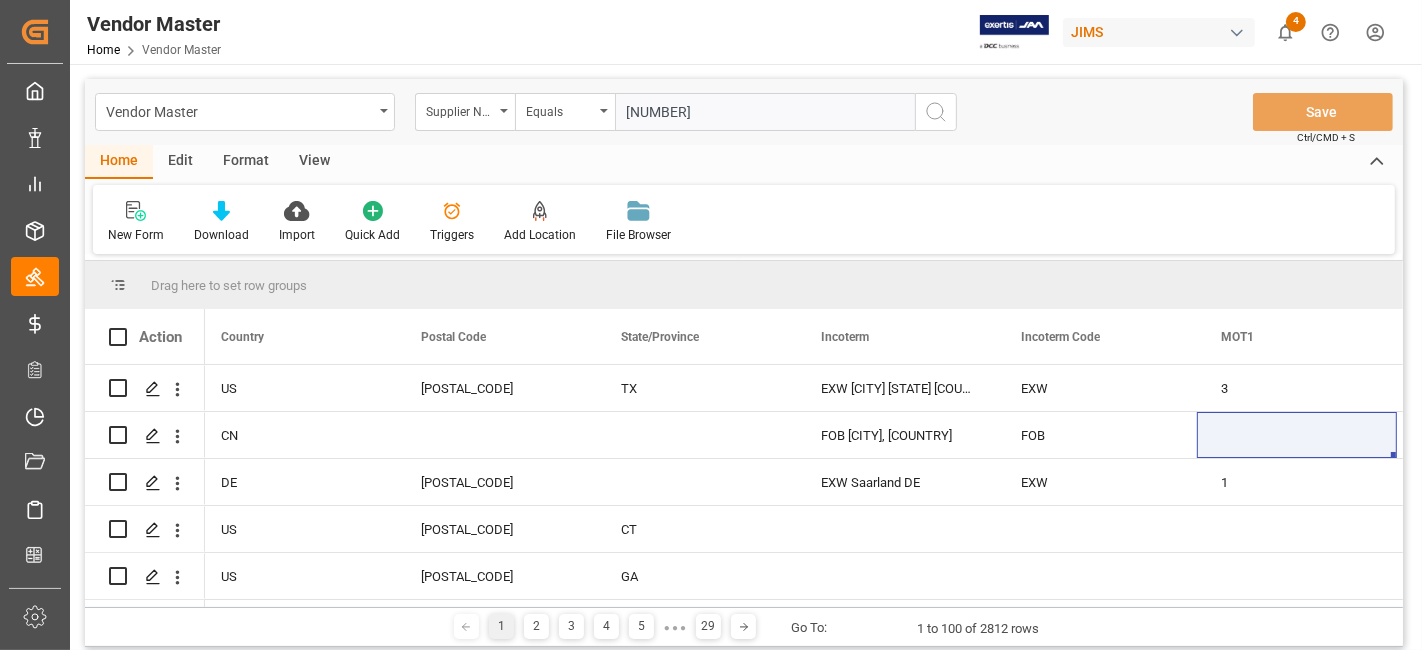 type on "167567" 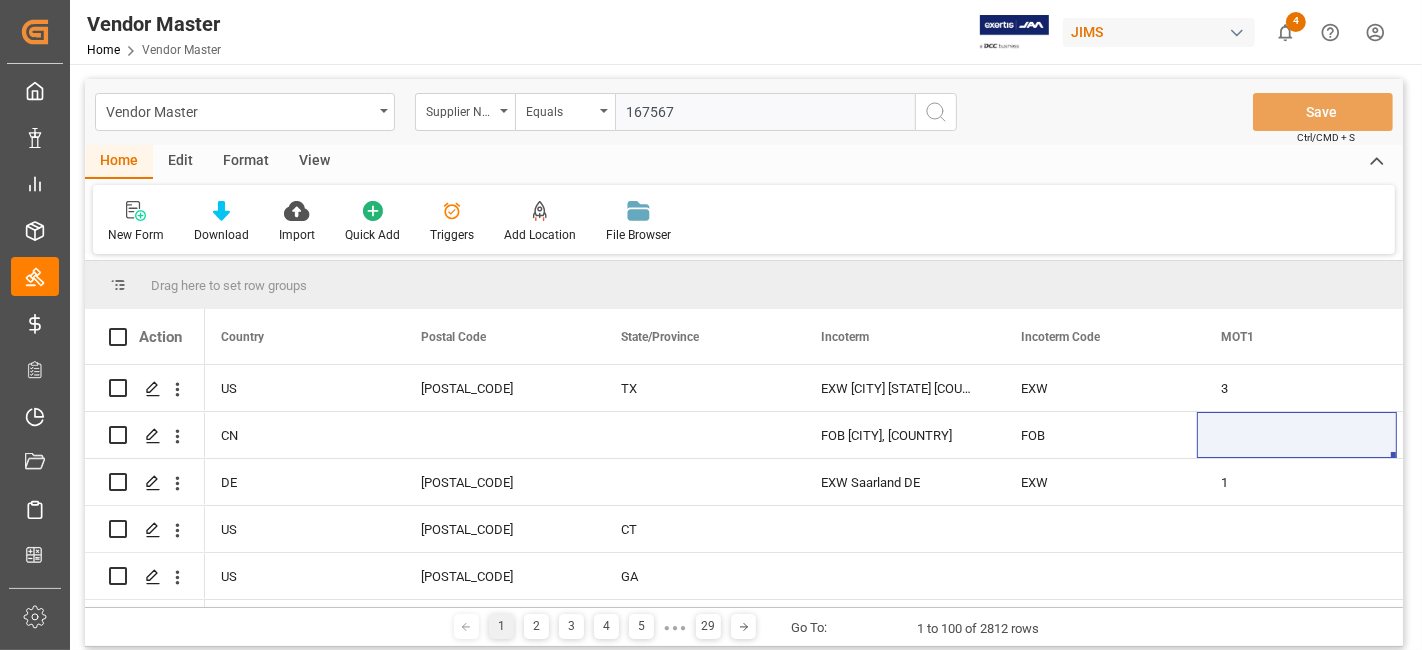type 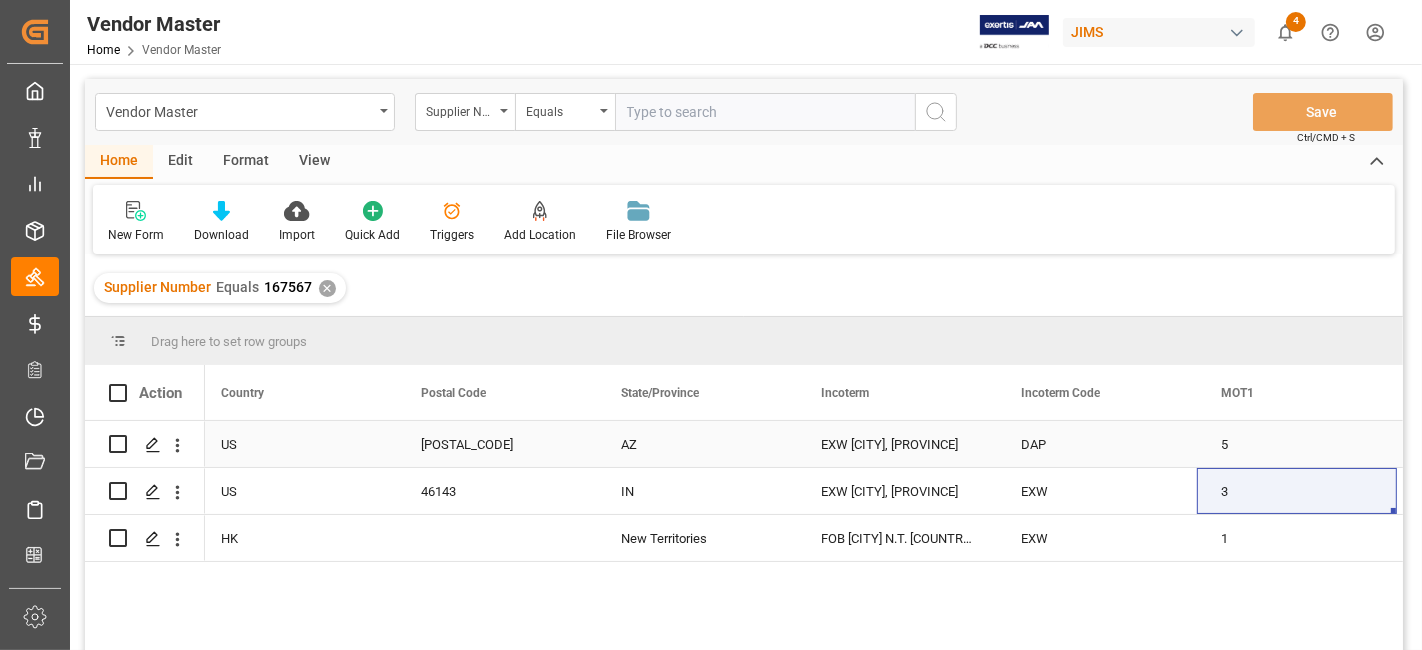 click on "[POSTAL_CODE]" at bounding box center (497, 444) 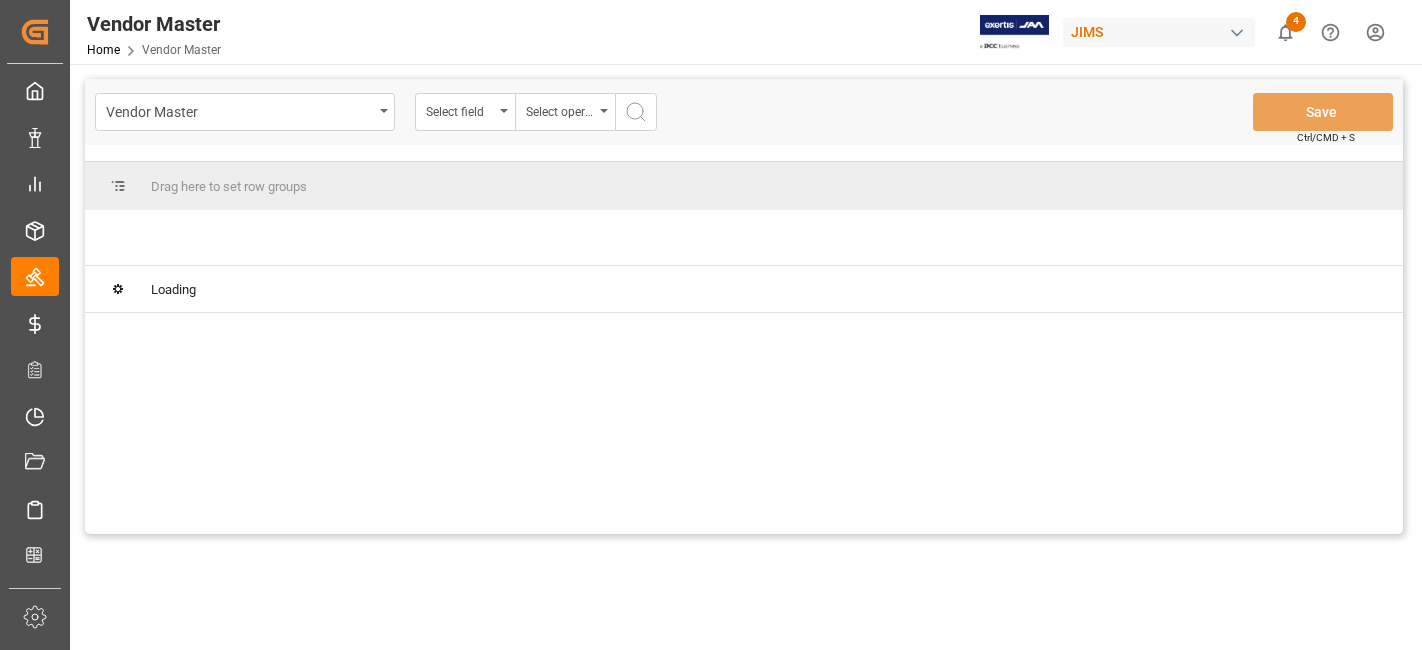 scroll, scrollTop: 0, scrollLeft: 0, axis: both 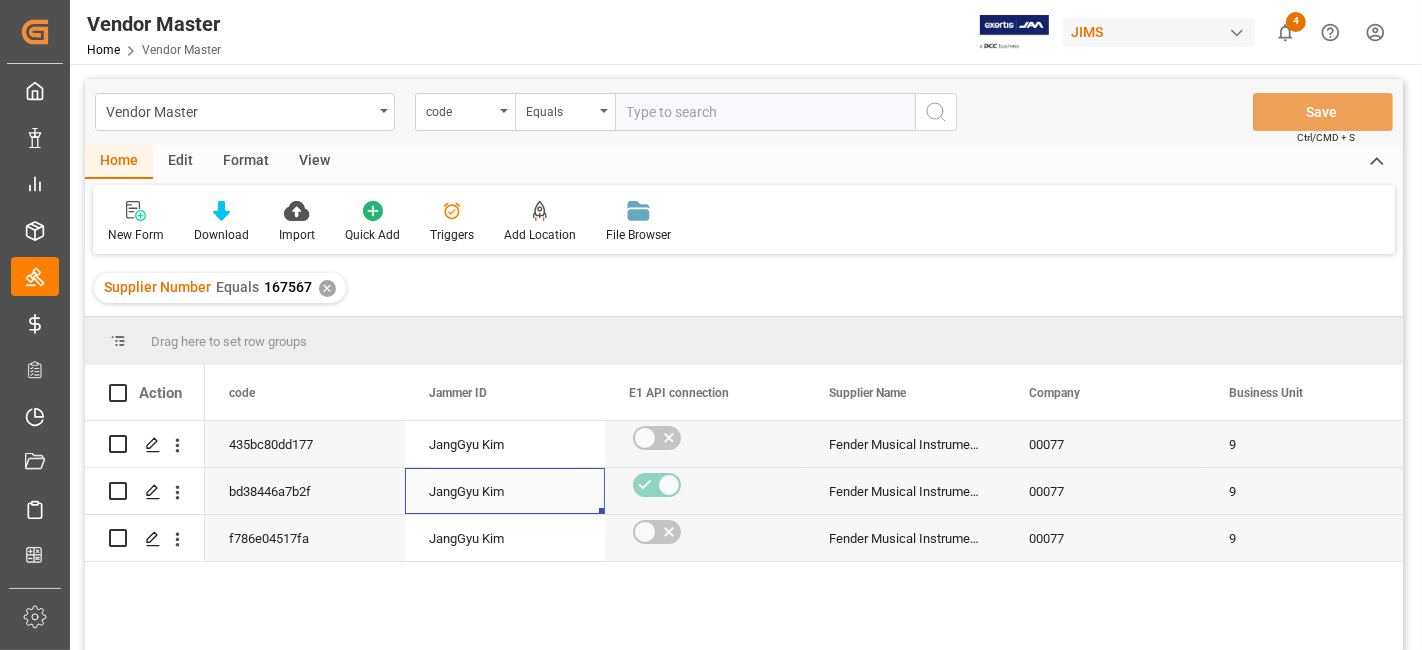click on "JangGyu Kim" at bounding box center [505, 492] 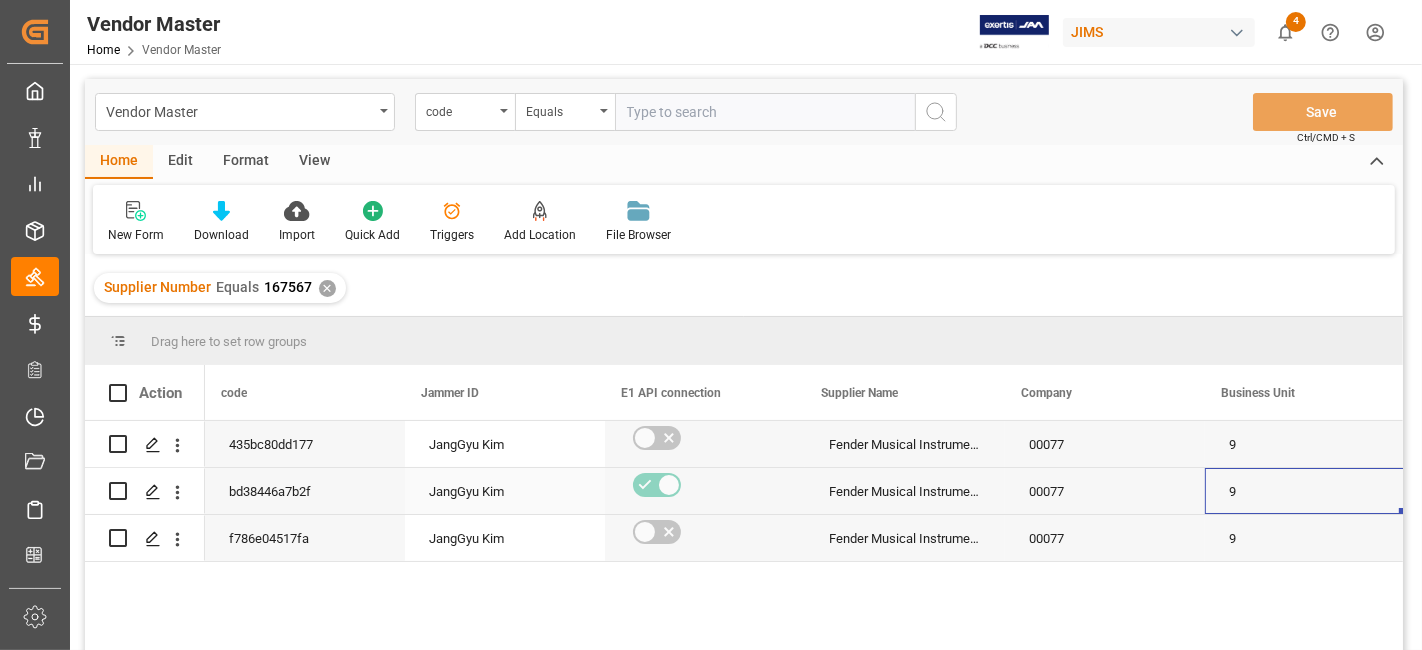 scroll, scrollTop: 0, scrollLeft: 8, axis: horizontal 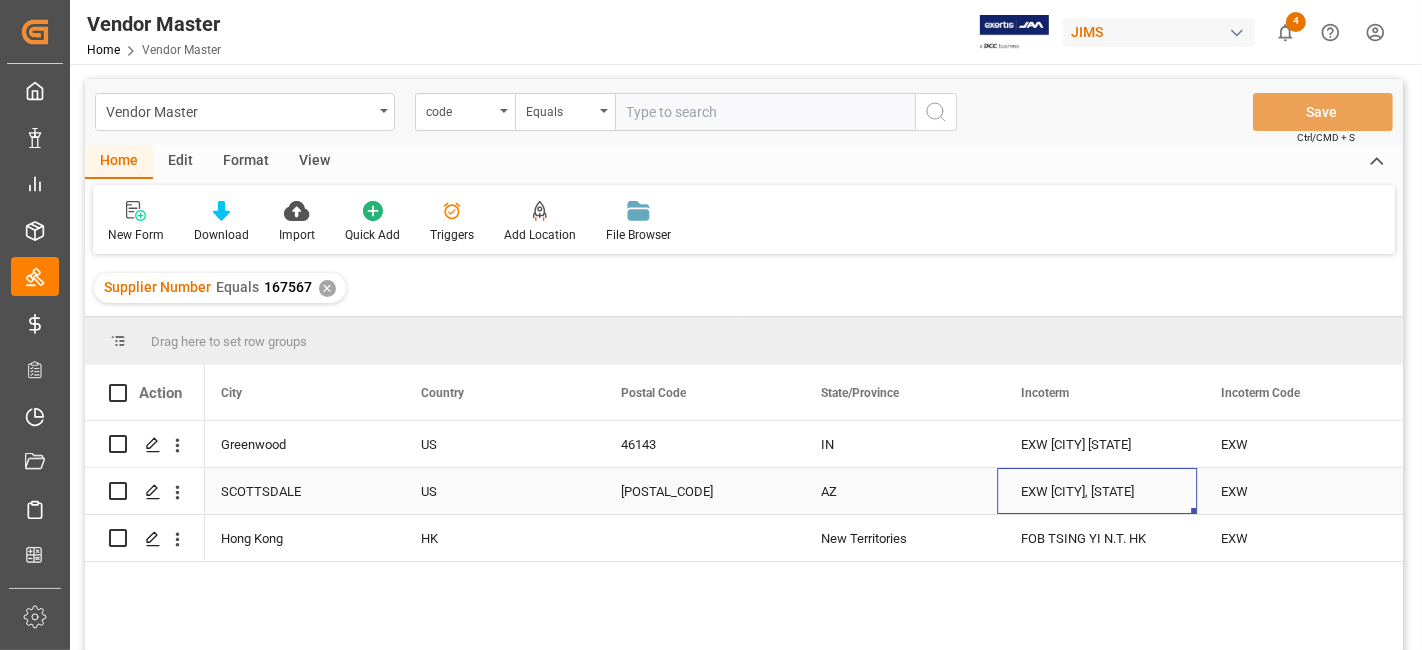 click on "EXW [CITY], [PROVINCE]" at bounding box center [1097, 491] 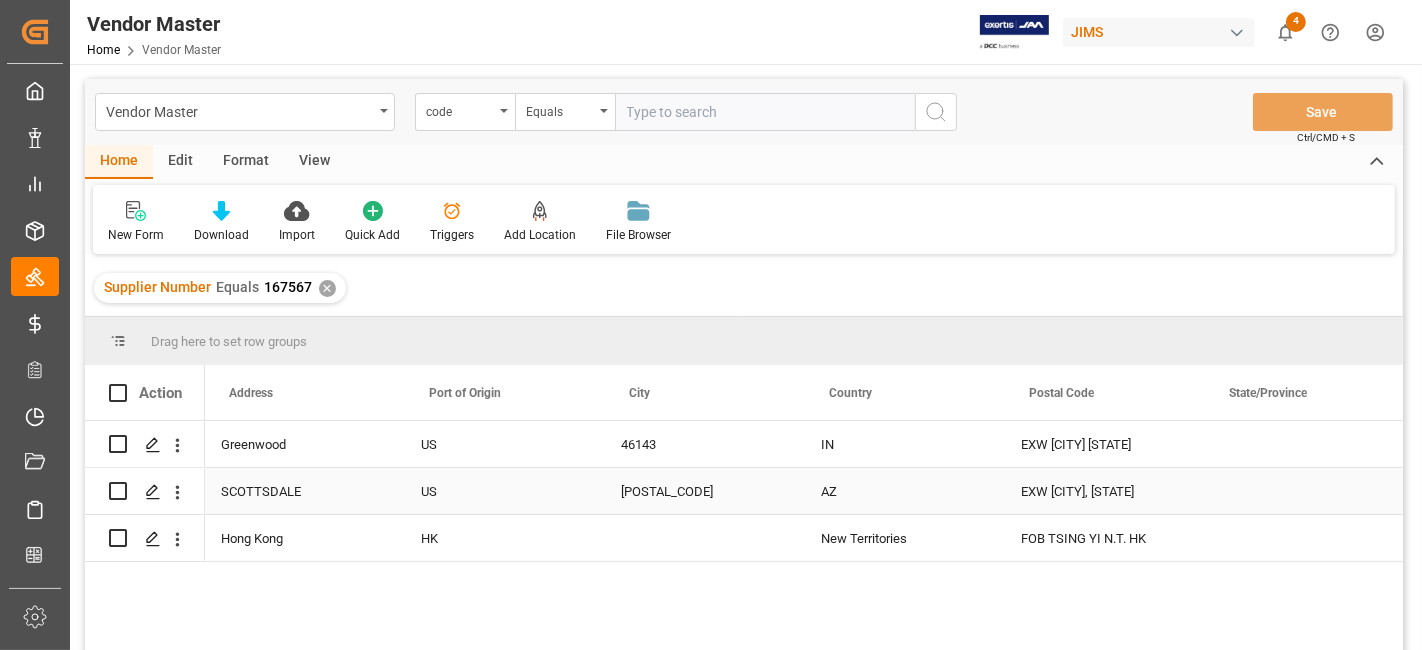 scroll, scrollTop: 0, scrollLeft: 3400, axis: horizontal 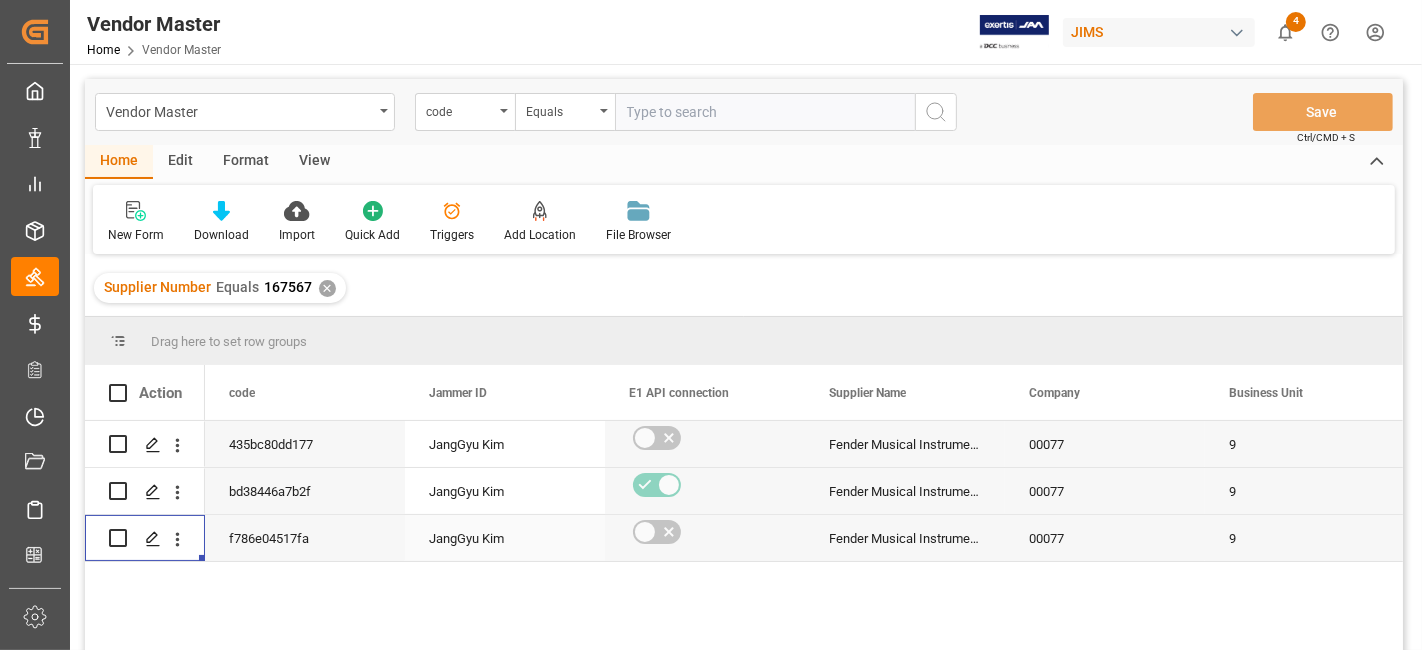 click on "Fender Musical Instruments Corp." at bounding box center [905, 538] 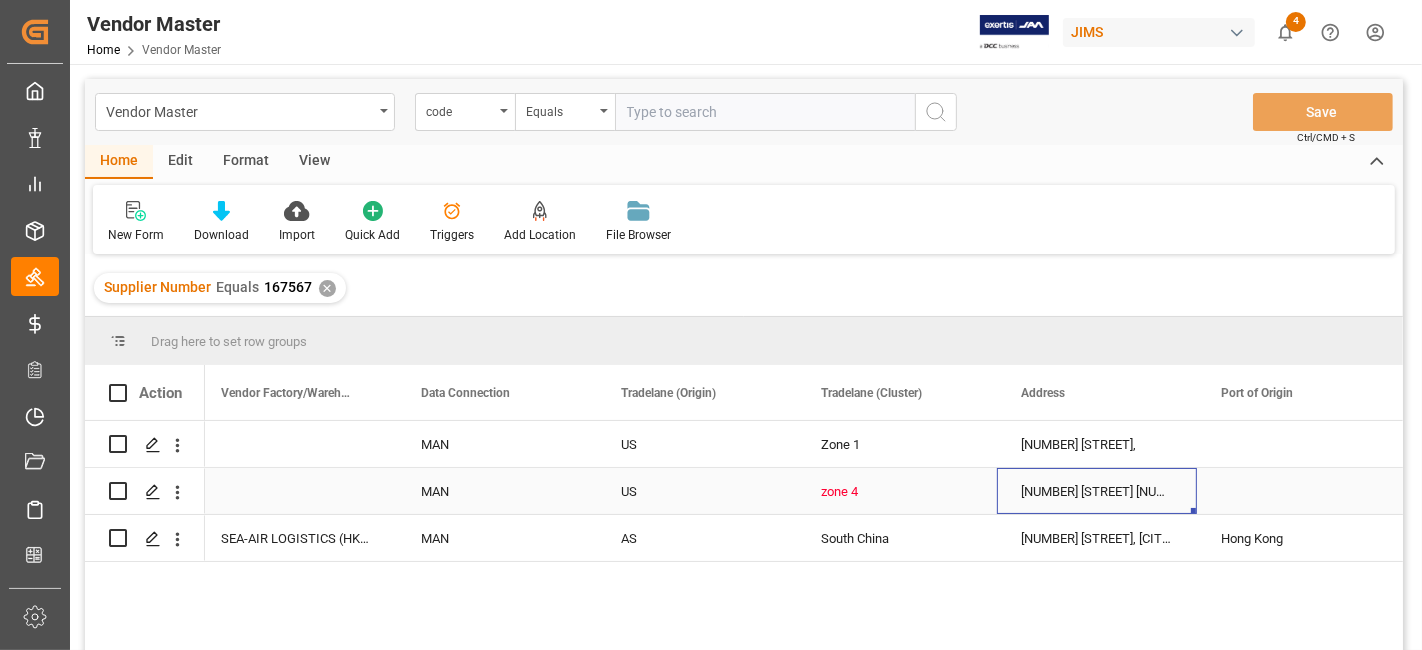 click on "[NUMBER] [STREET] [NUMBER] [NUMBER]" at bounding box center (1097, 491) 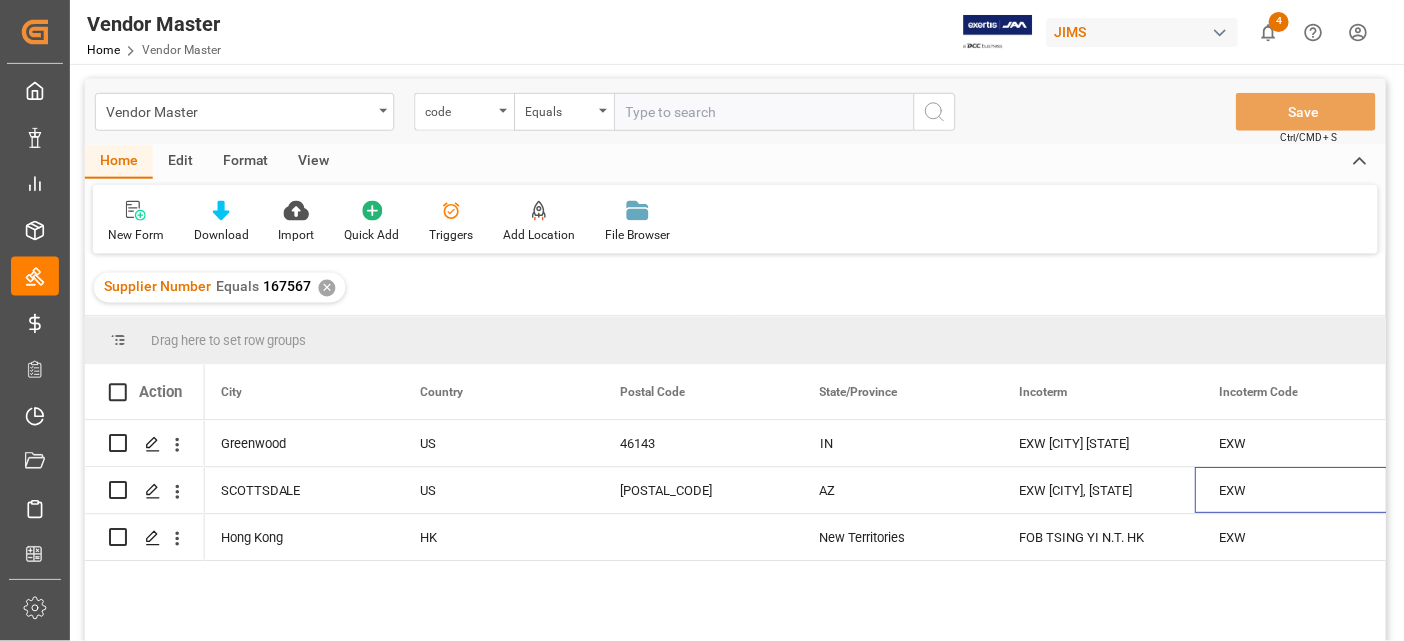 scroll, scrollTop: 0, scrollLeft: 4407, axis: horizontal 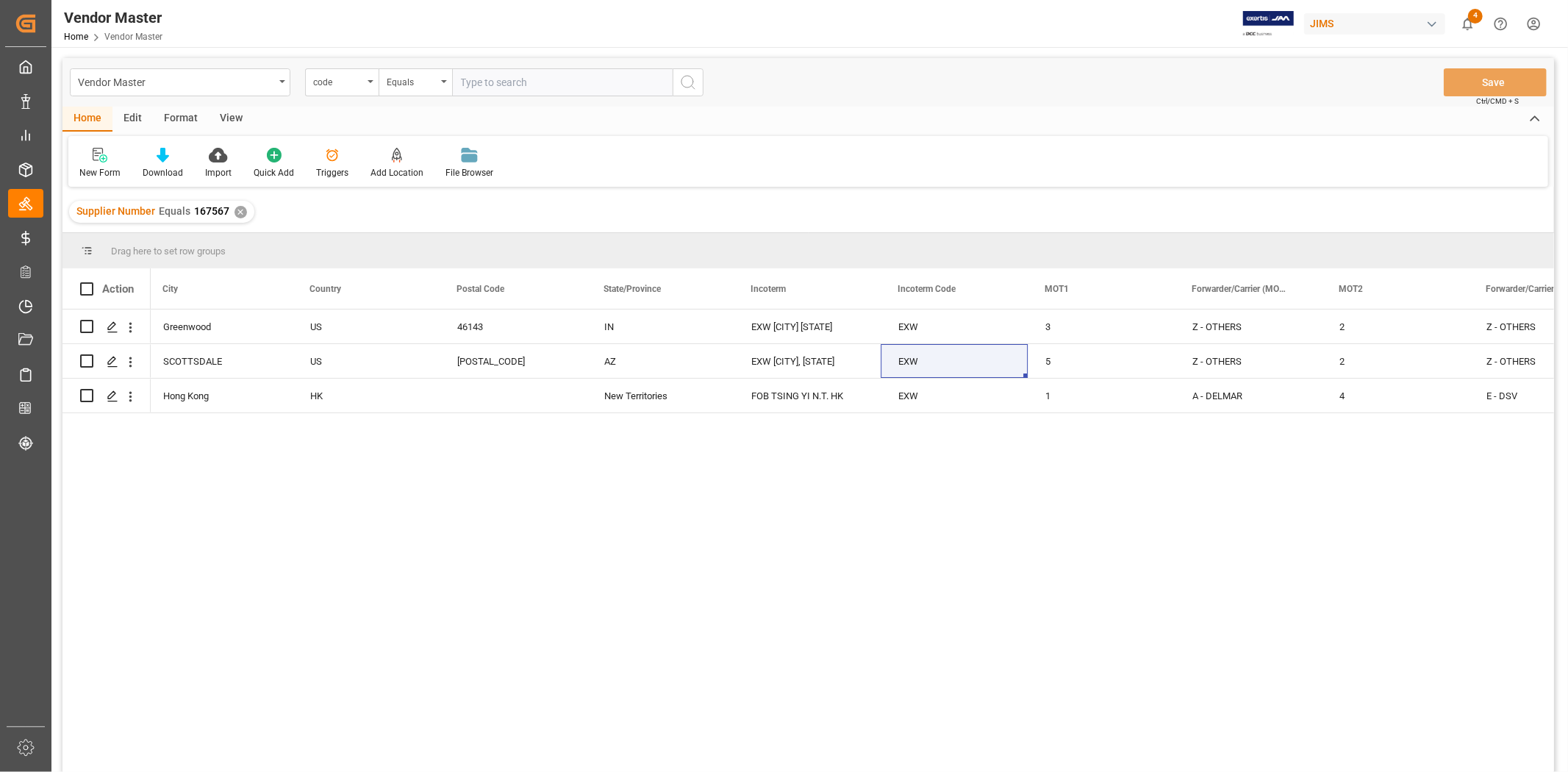 click on "Greenwood US 46143 IN EXW Greenwood IN EXW 3 Z - OTHERS 2 Z - OTHERS 2 SCOTTSDALE US 85255-7813 AZ EXW Baie d'Urfé,QC EXW 5 Z - OTHERS 2 Z - OTHERS 2 Hong Kong Hong Kong HK New Territories FOB TSING YI N.T.  HK  EXW 1 A - DELMAR 4 E - DSV 2" at bounding box center [852, 546] 